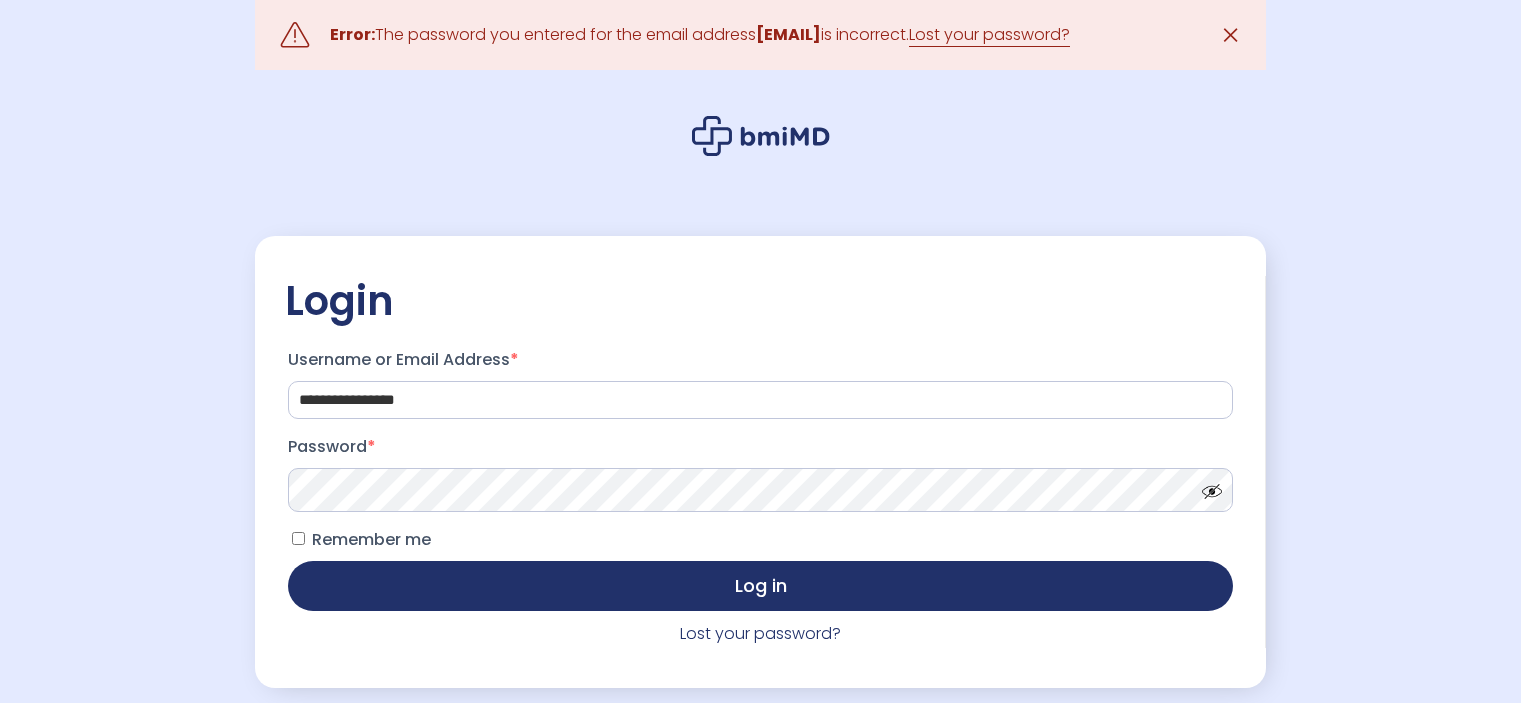 scroll, scrollTop: 0, scrollLeft: 0, axis: both 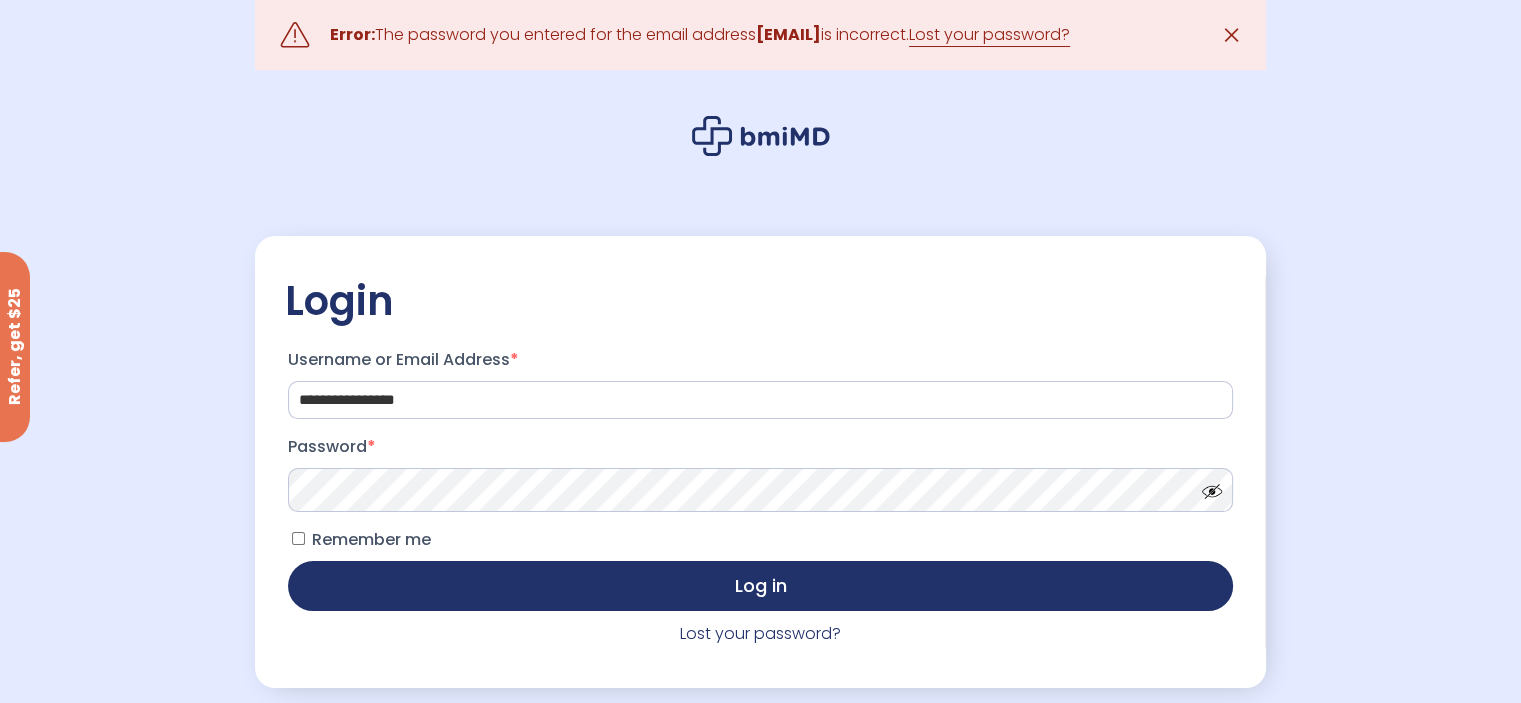 click on "Log in" at bounding box center (760, 586) 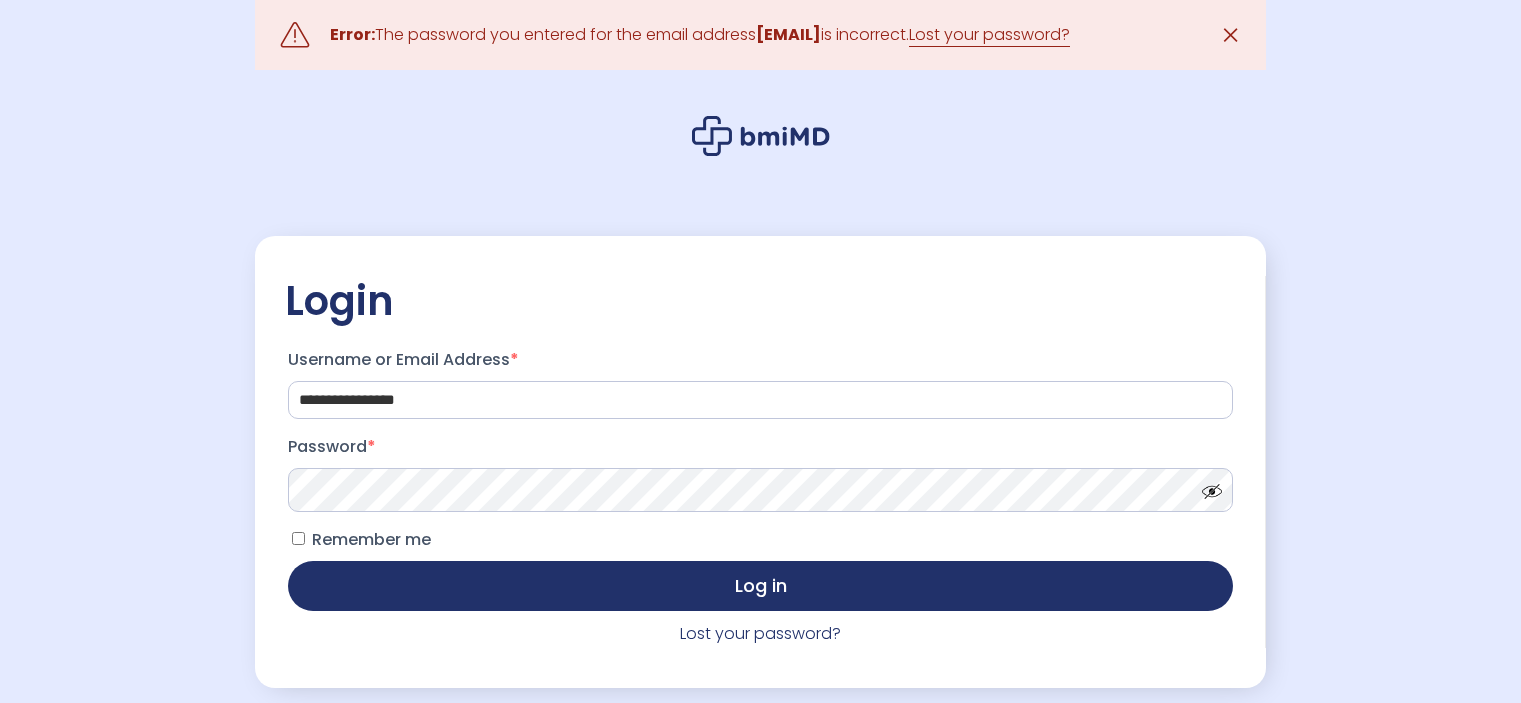 scroll, scrollTop: 0, scrollLeft: 0, axis: both 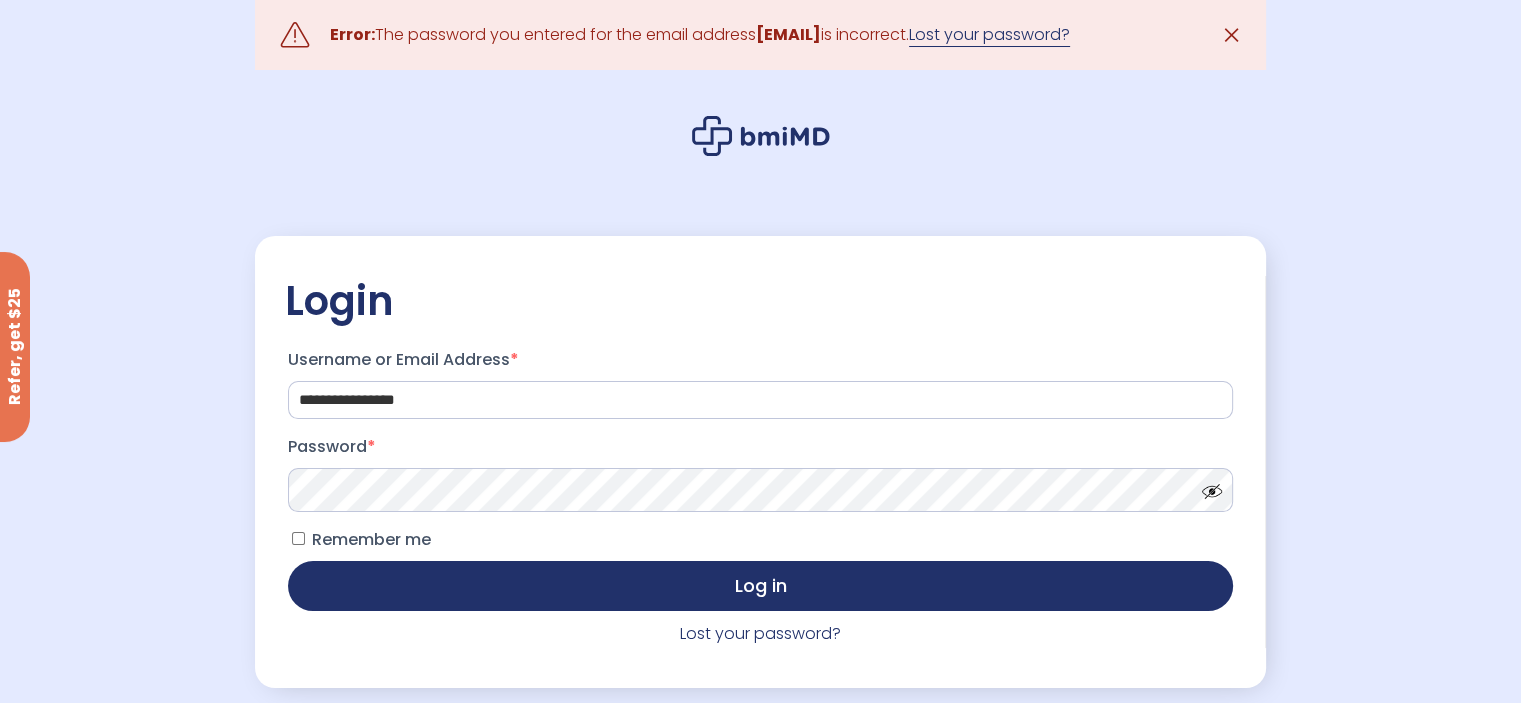 click on "Lost your password?" at bounding box center (989, 35) 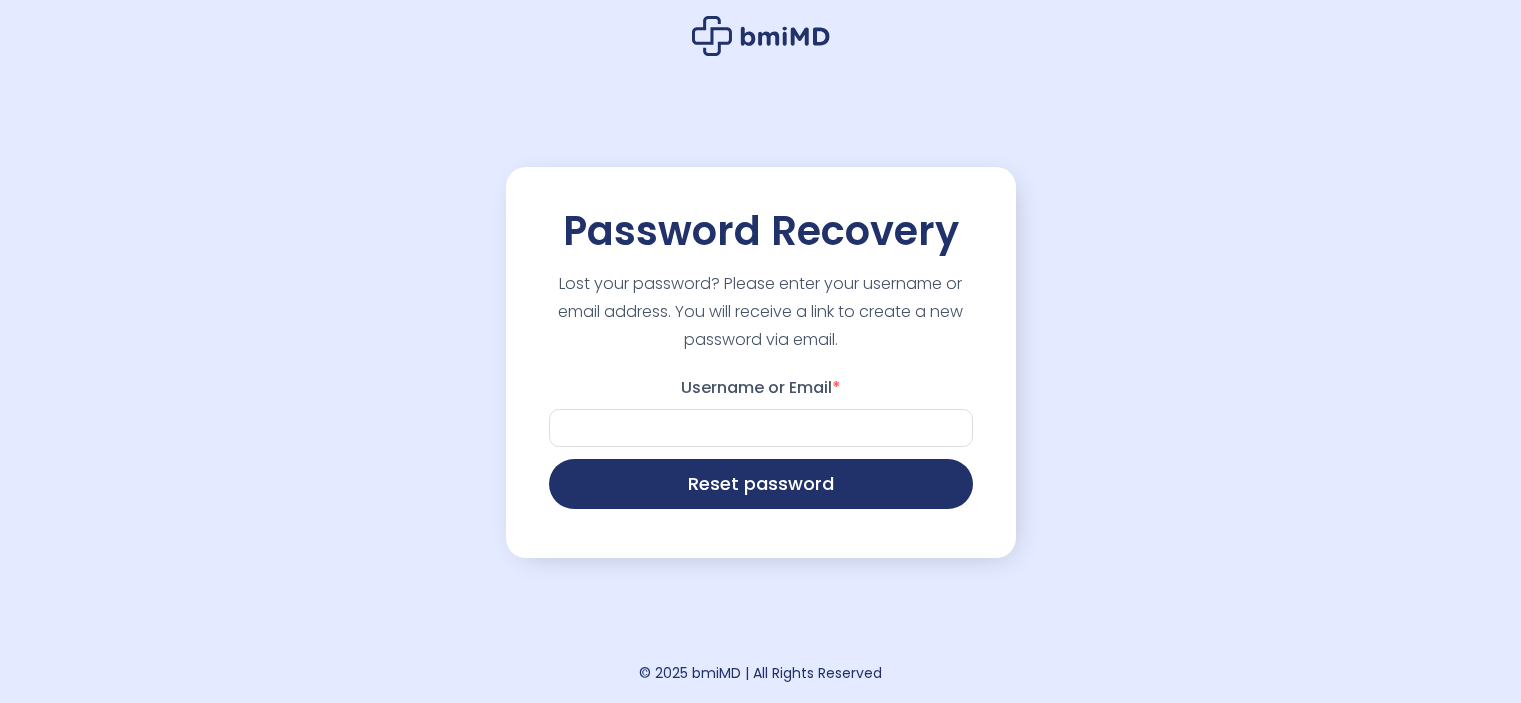scroll, scrollTop: 0, scrollLeft: 0, axis: both 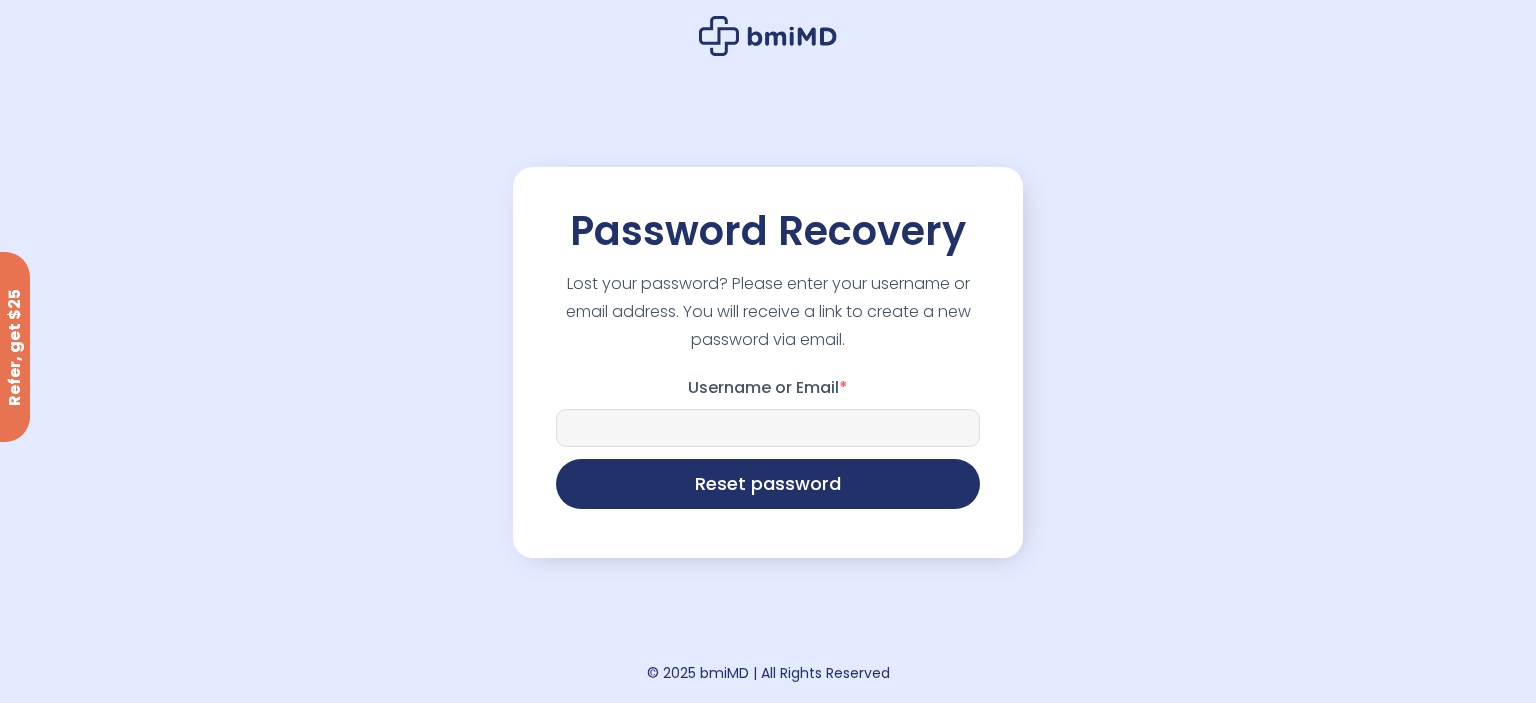 click on "Username or Email  *" at bounding box center (768, 428) 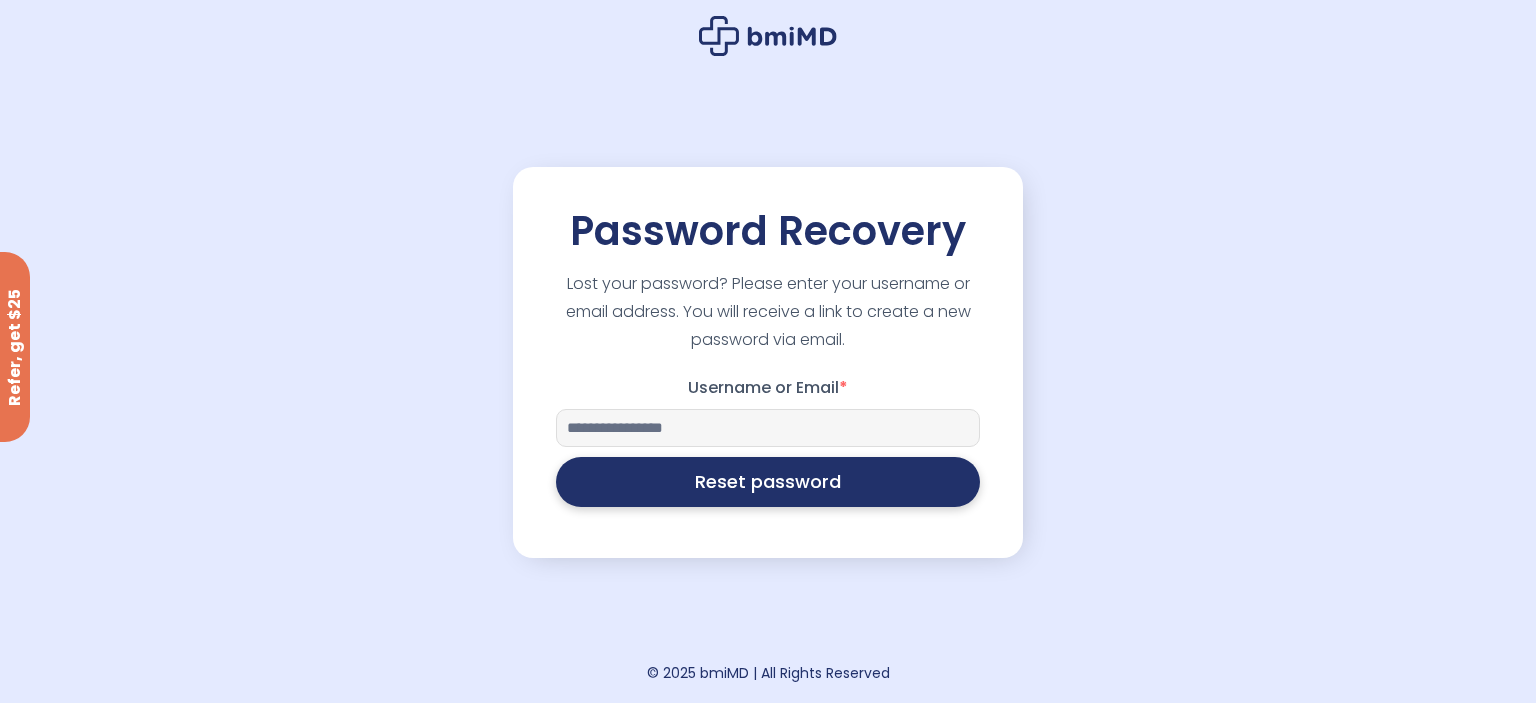 type on "**********" 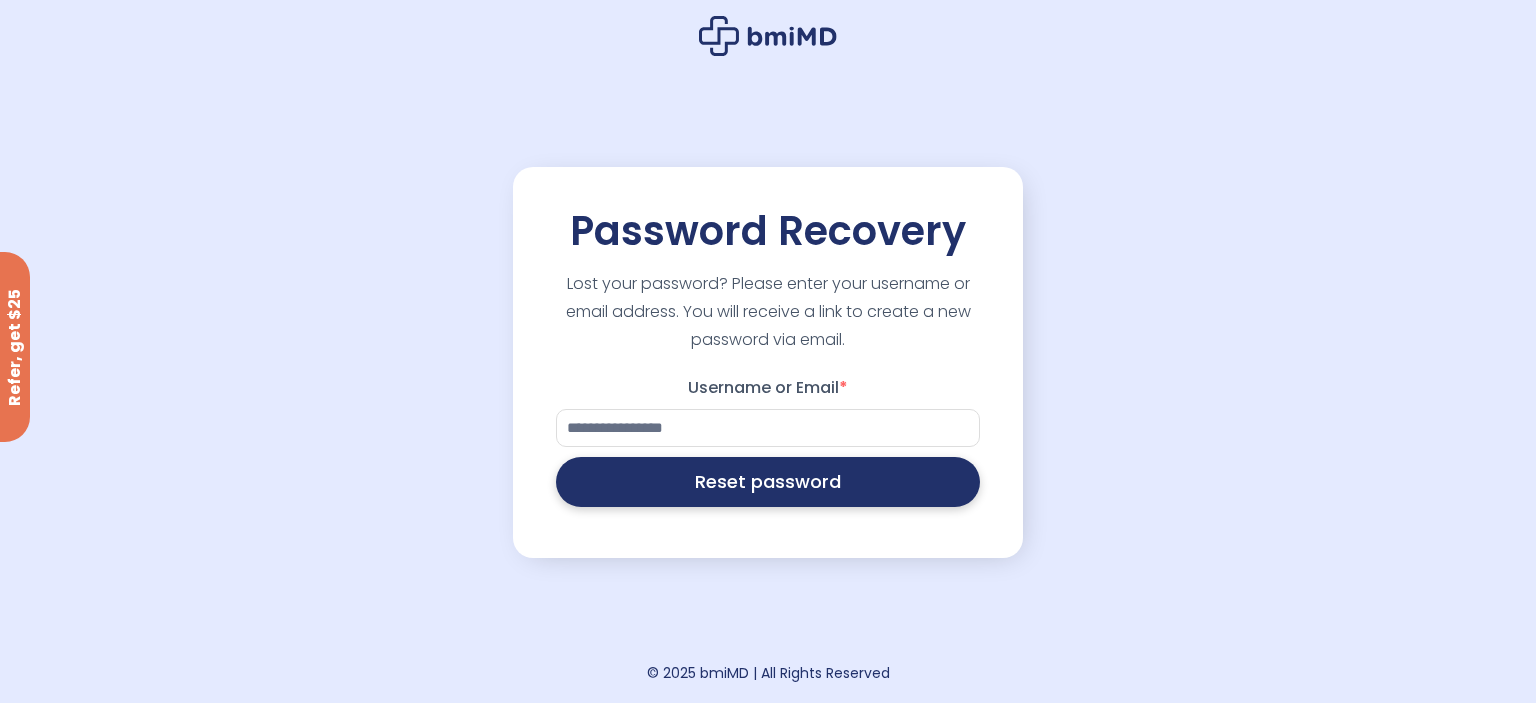 click on "Reset password" at bounding box center [768, 482] 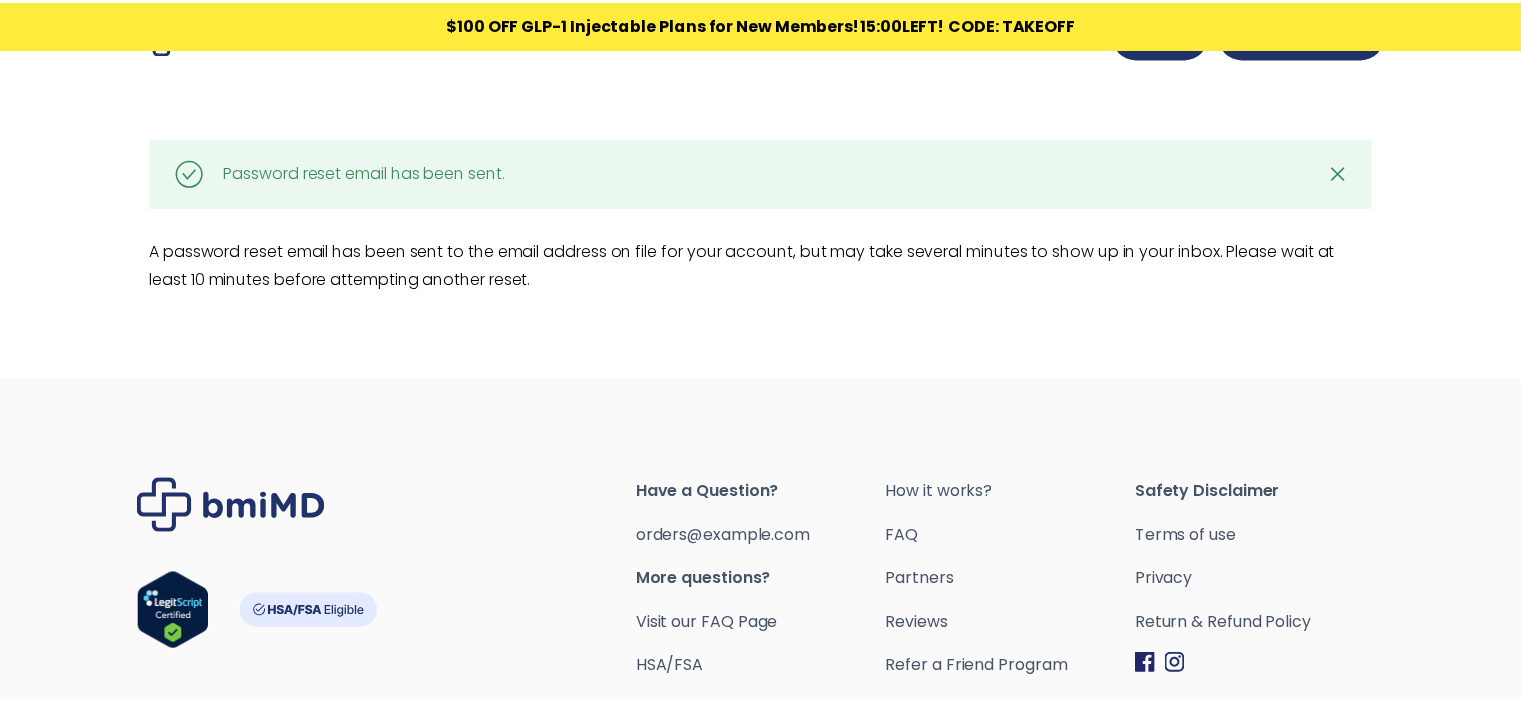 scroll, scrollTop: 0, scrollLeft: 0, axis: both 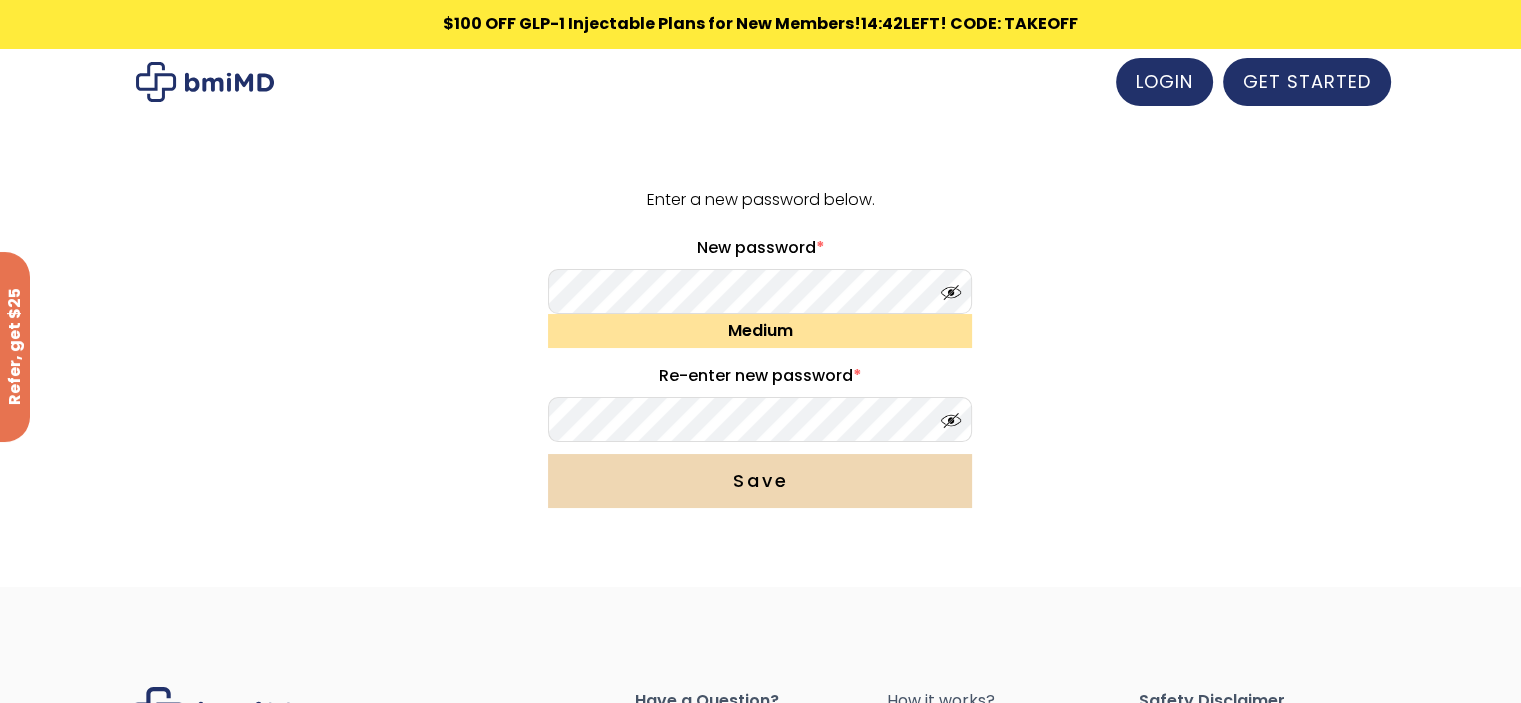click on "Save" at bounding box center [760, 481] 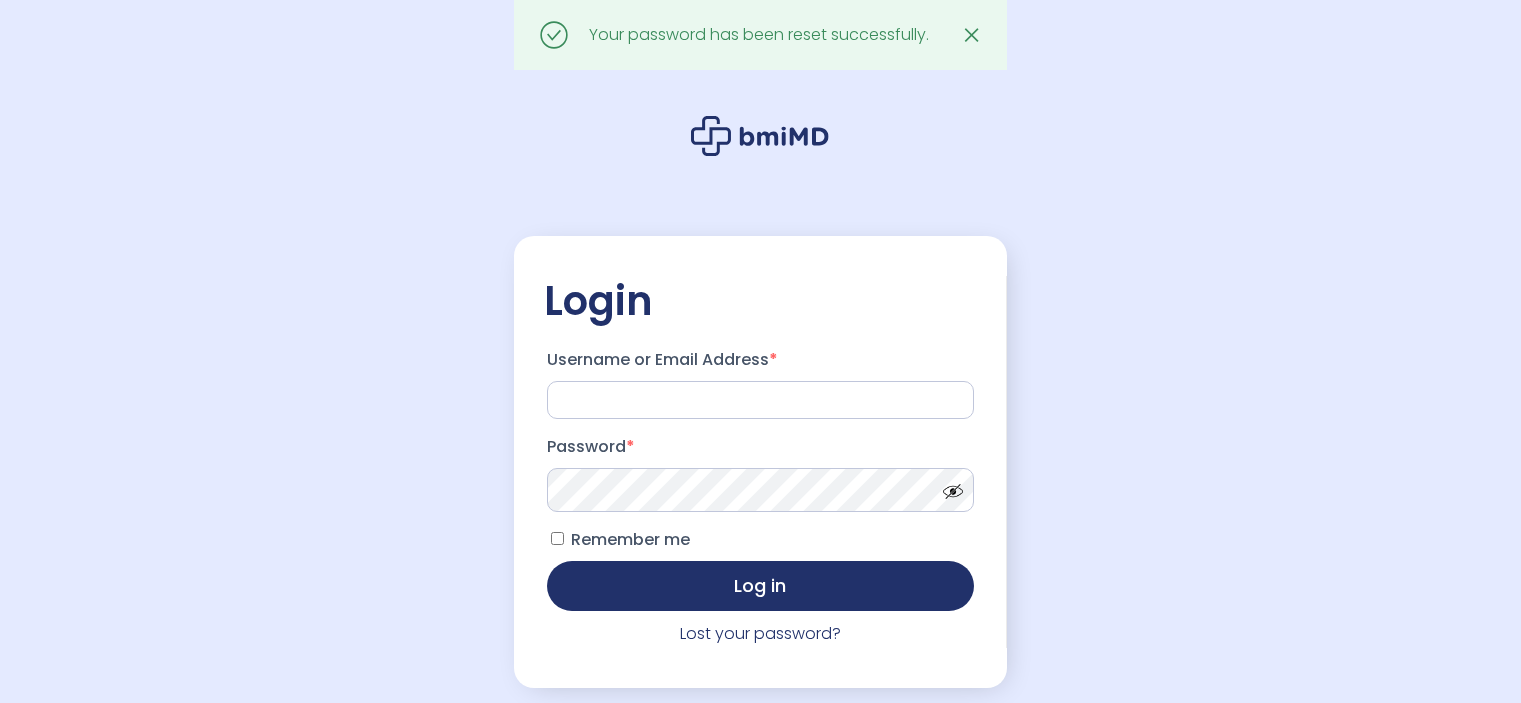 scroll, scrollTop: 0, scrollLeft: 0, axis: both 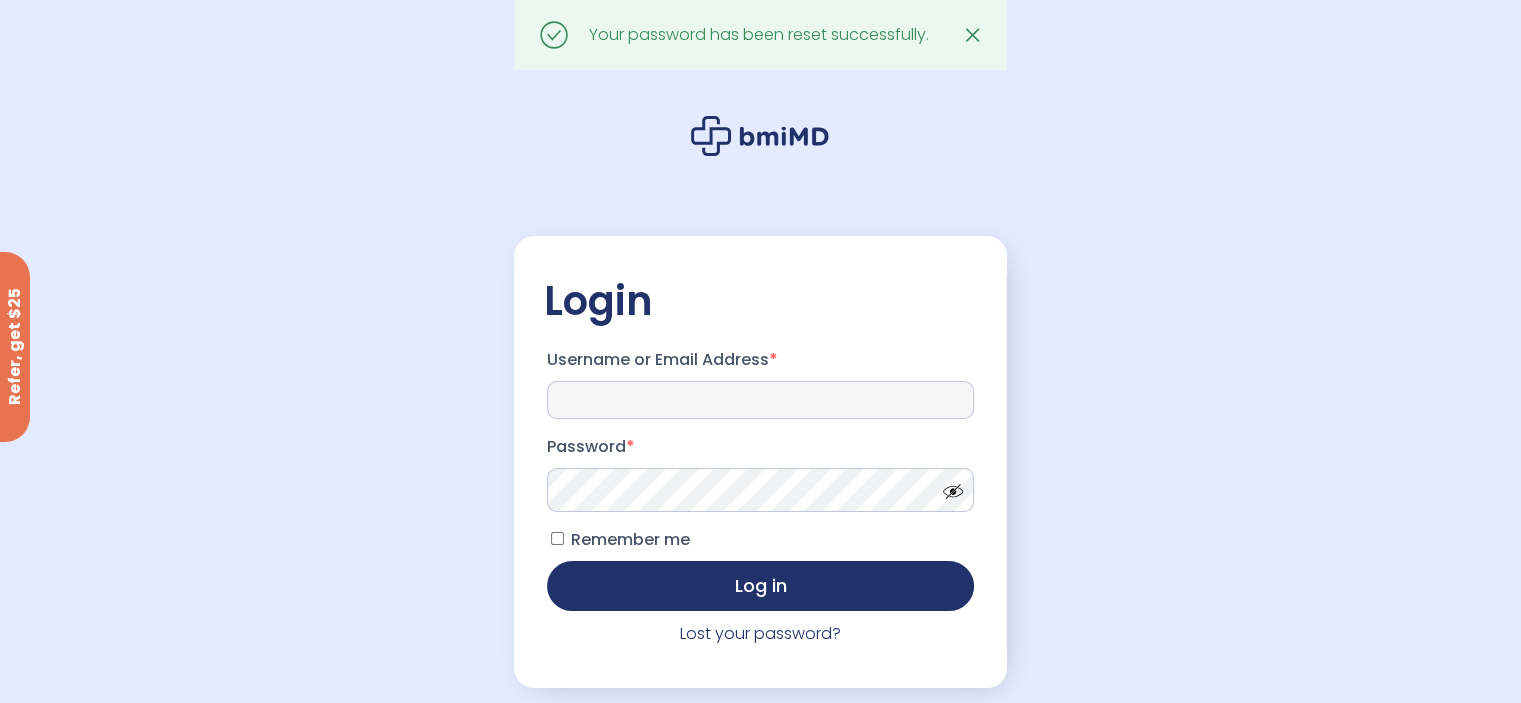 type on "**********" 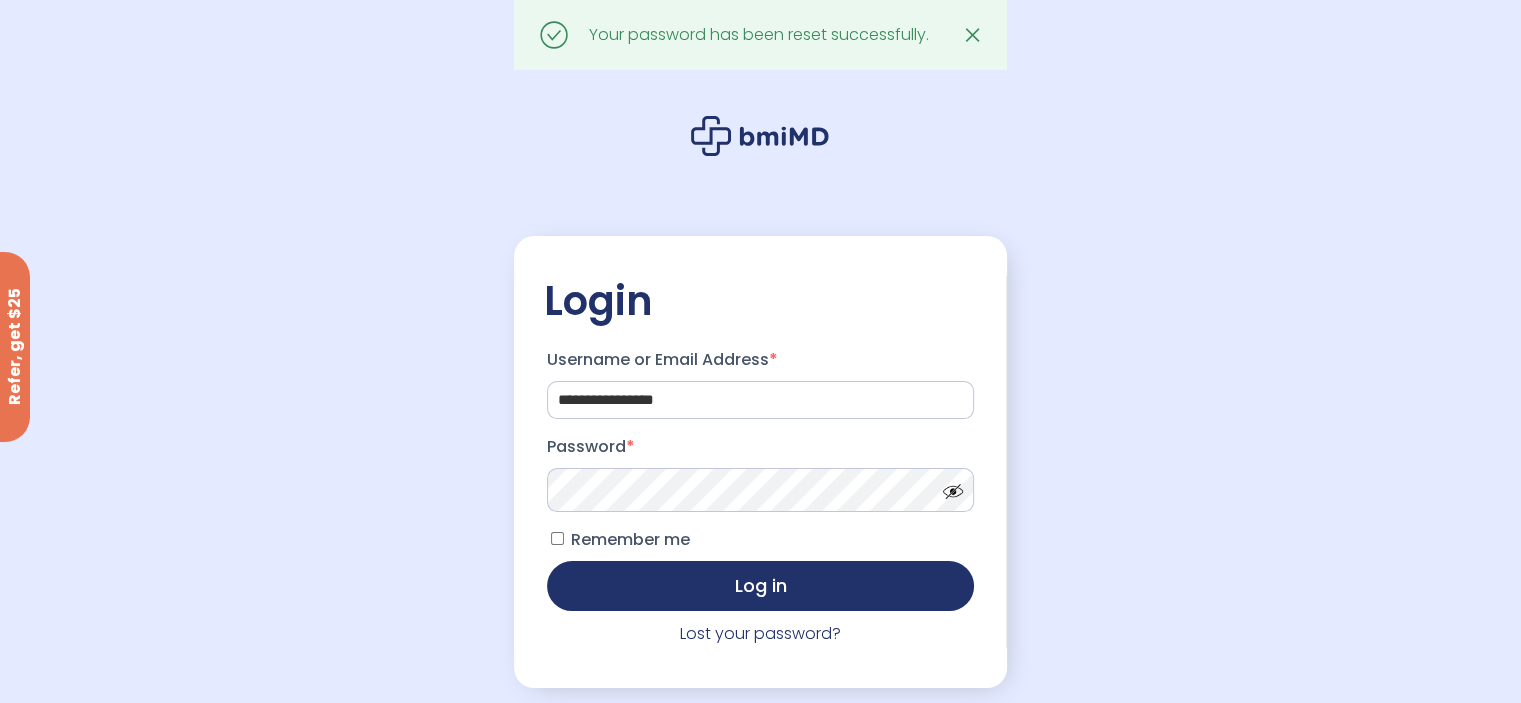 click on "Remember me" at bounding box center (630, 539) 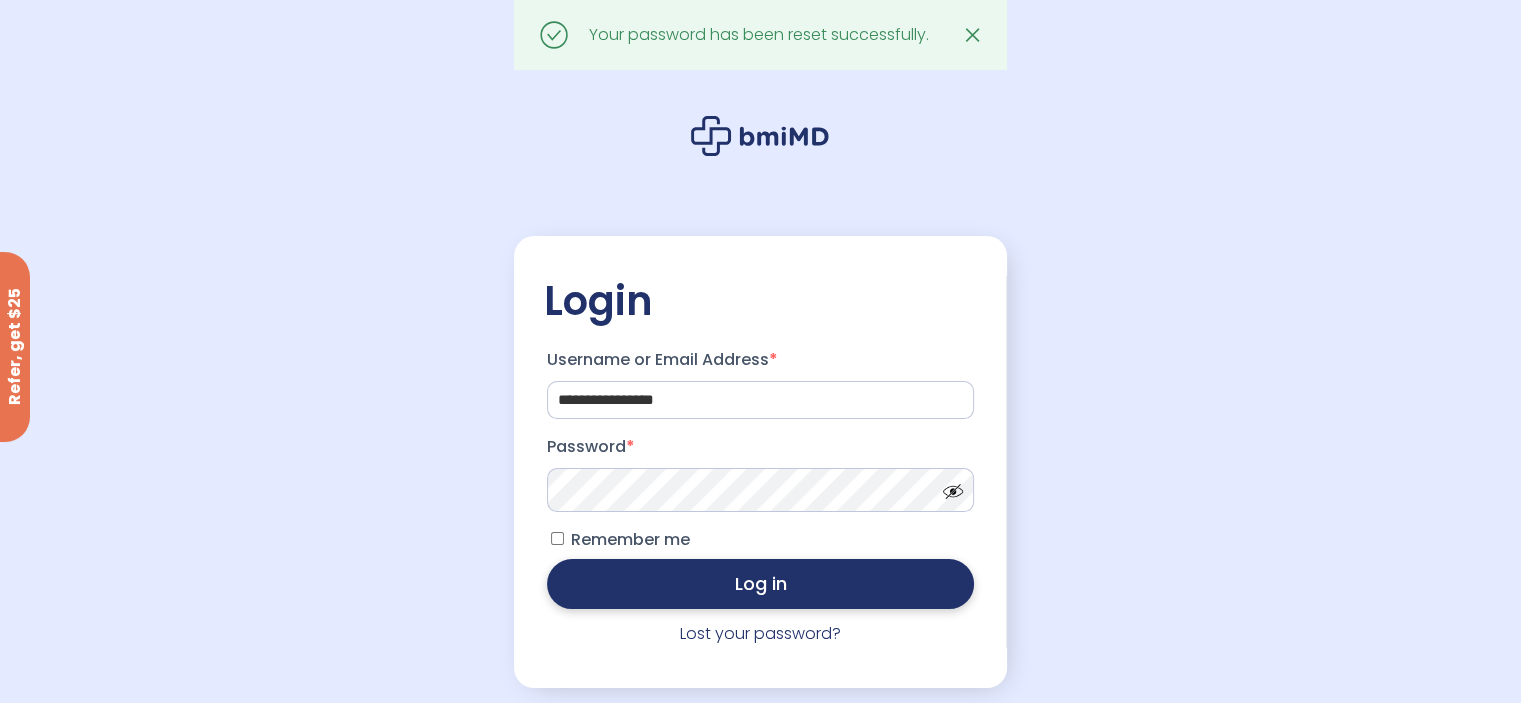 click on "Log in" at bounding box center (760, 584) 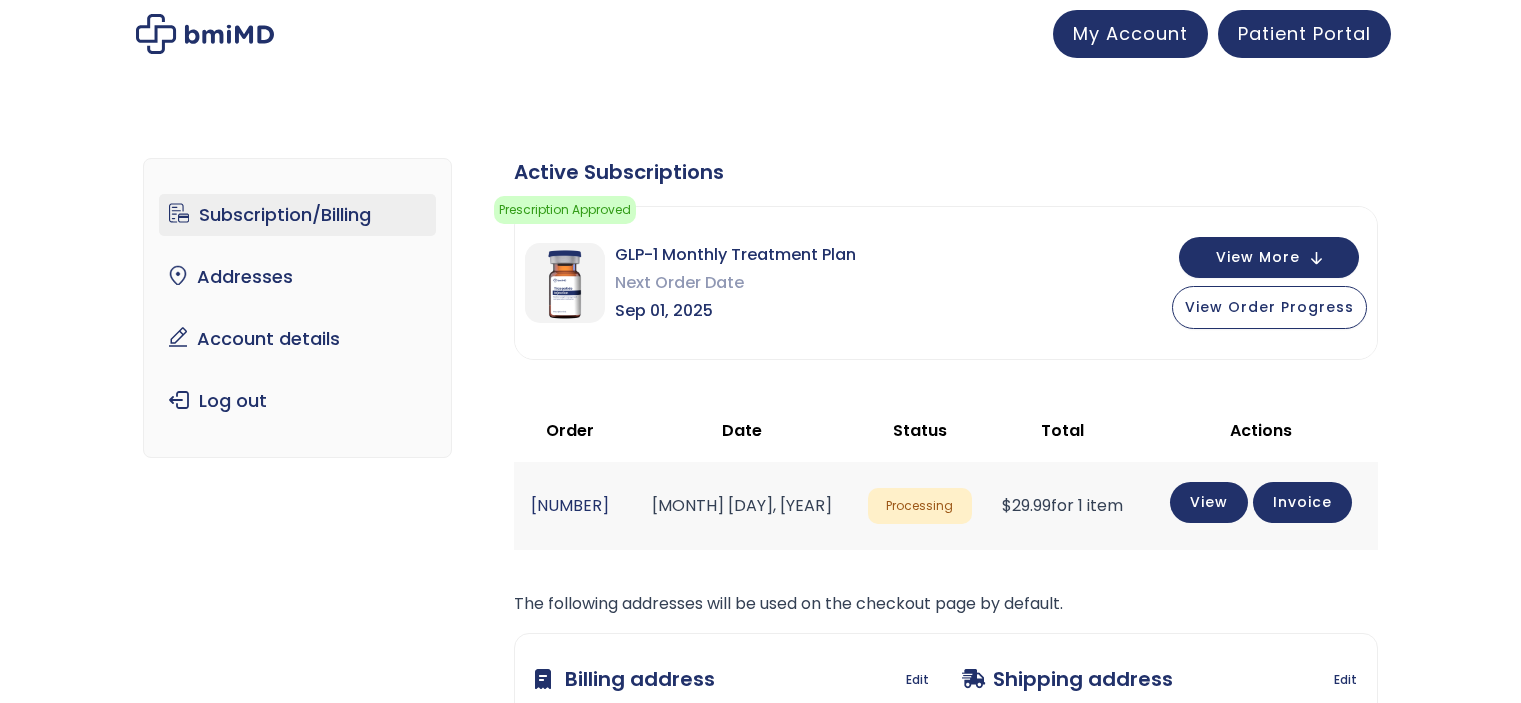 scroll, scrollTop: 0, scrollLeft: 0, axis: both 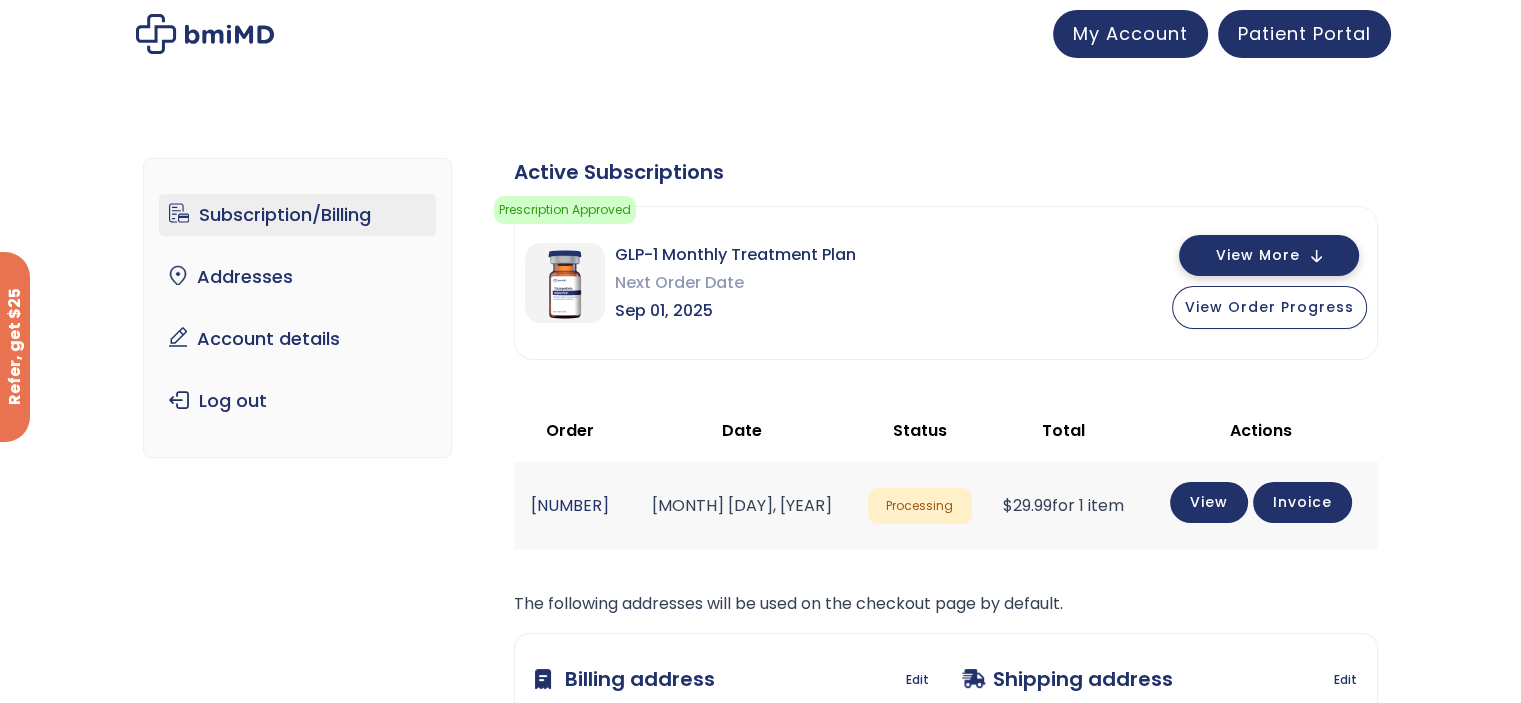 click on "View More" at bounding box center (1258, 255) 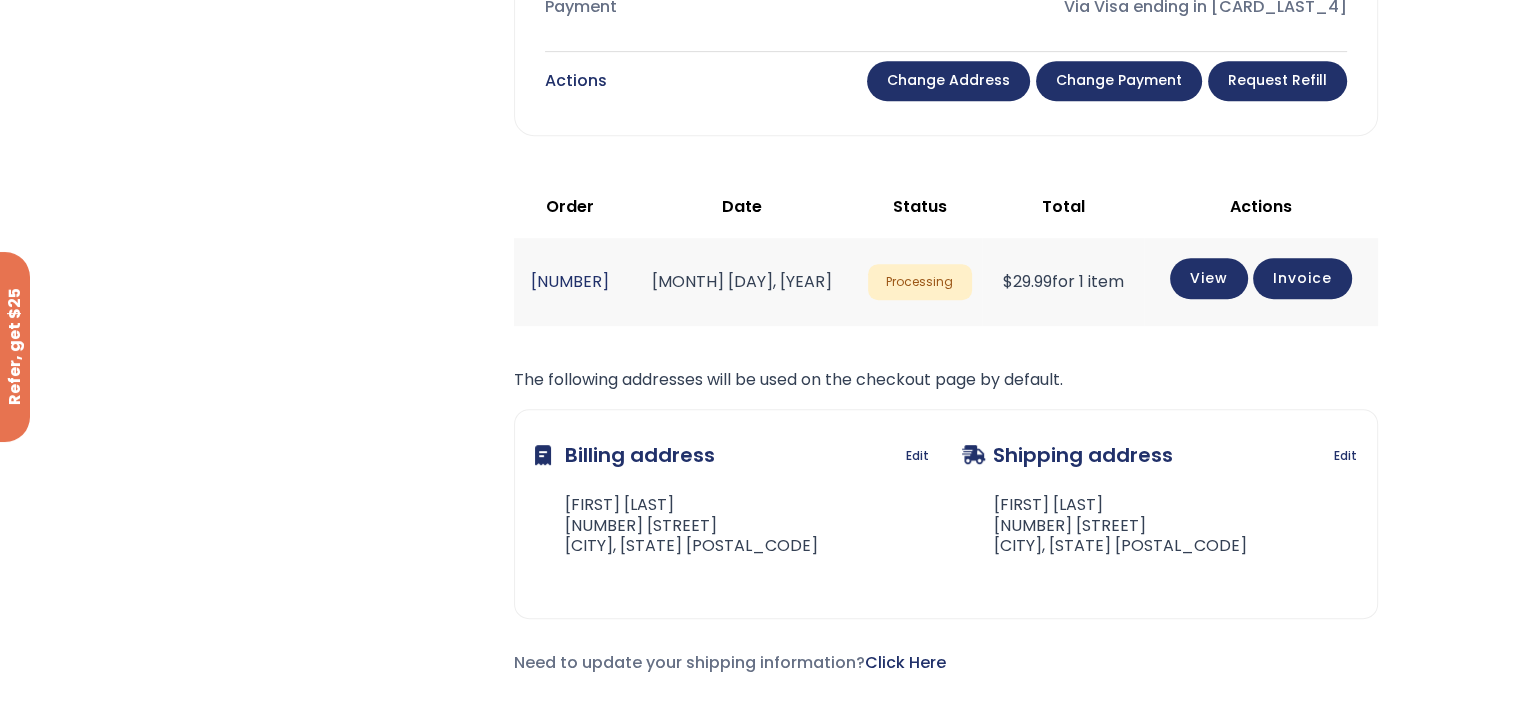 scroll, scrollTop: 800, scrollLeft: 0, axis: vertical 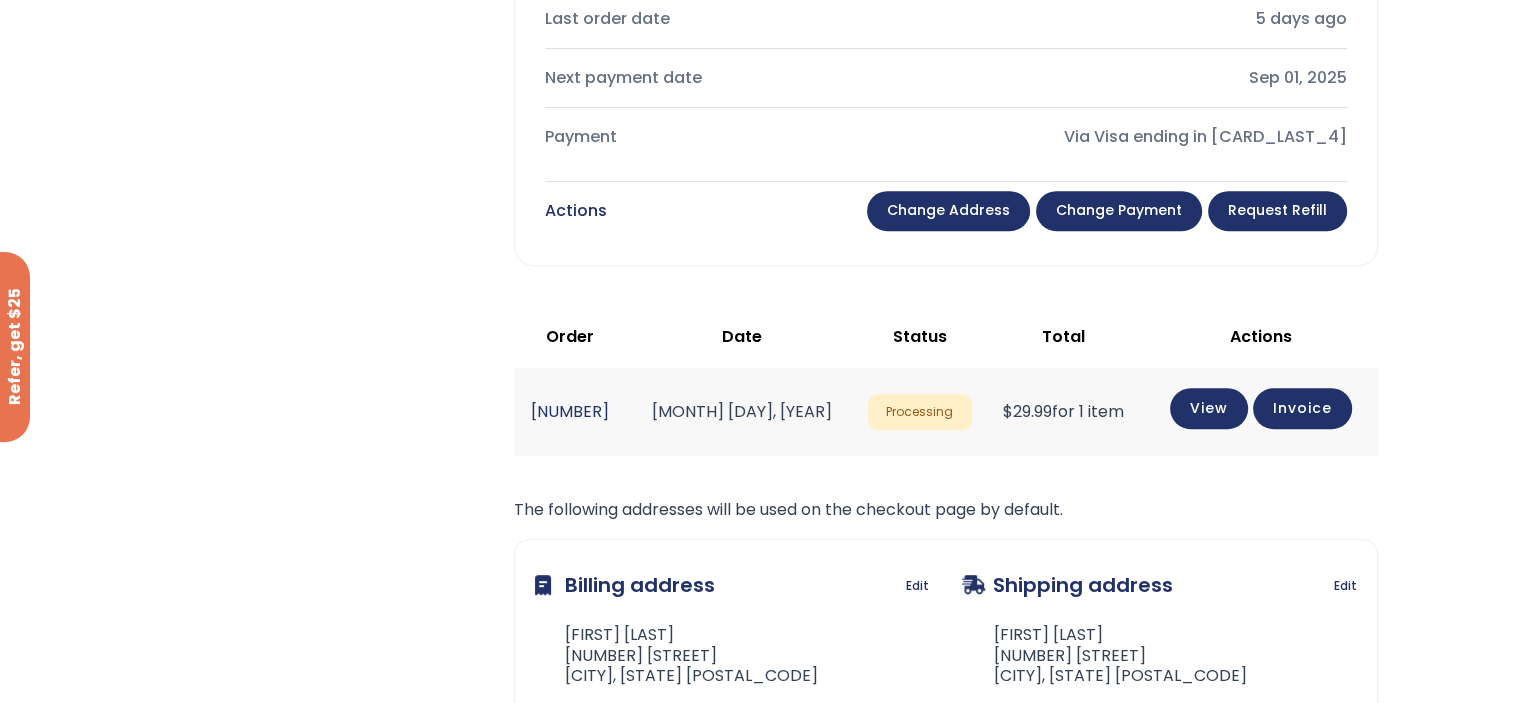 click on "Change payment" at bounding box center (1119, 211) 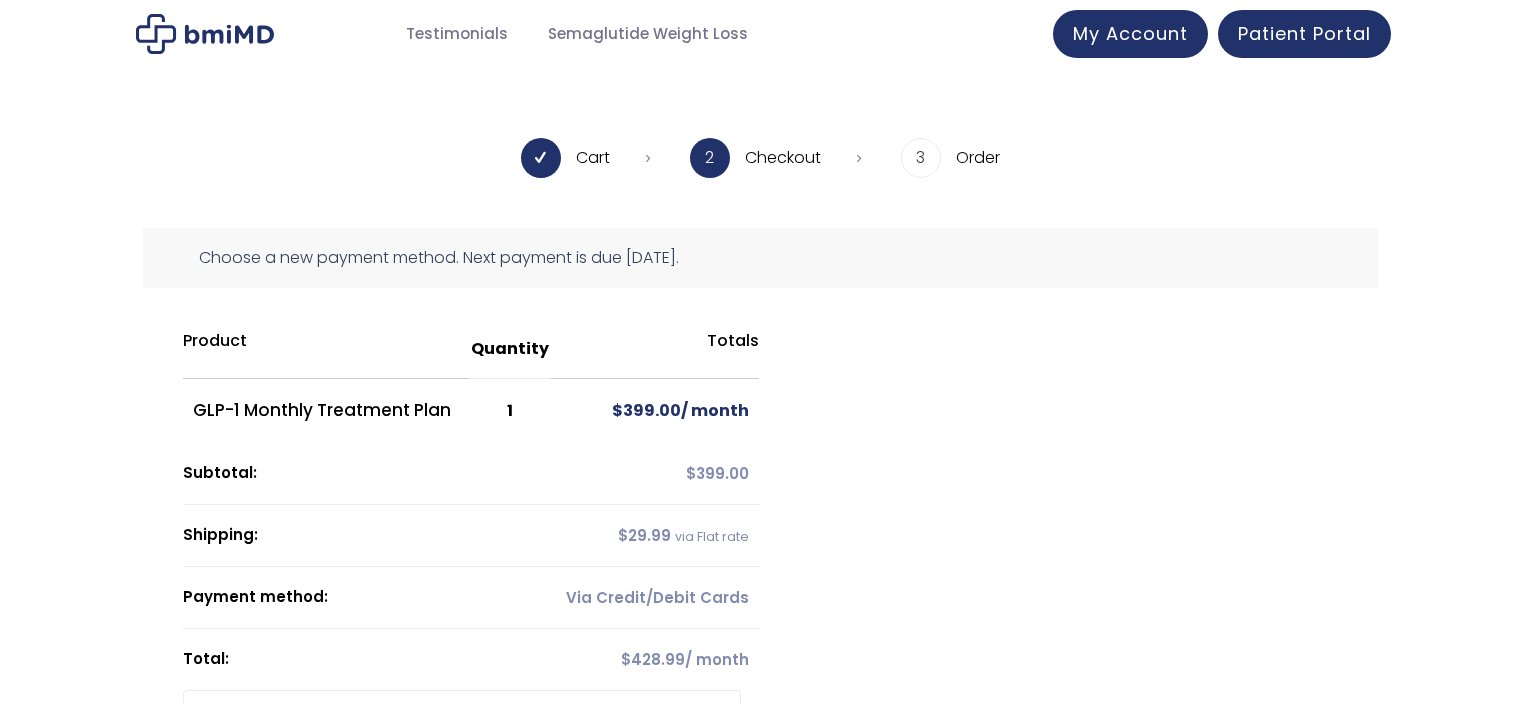 scroll, scrollTop: 0, scrollLeft: 0, axis: both 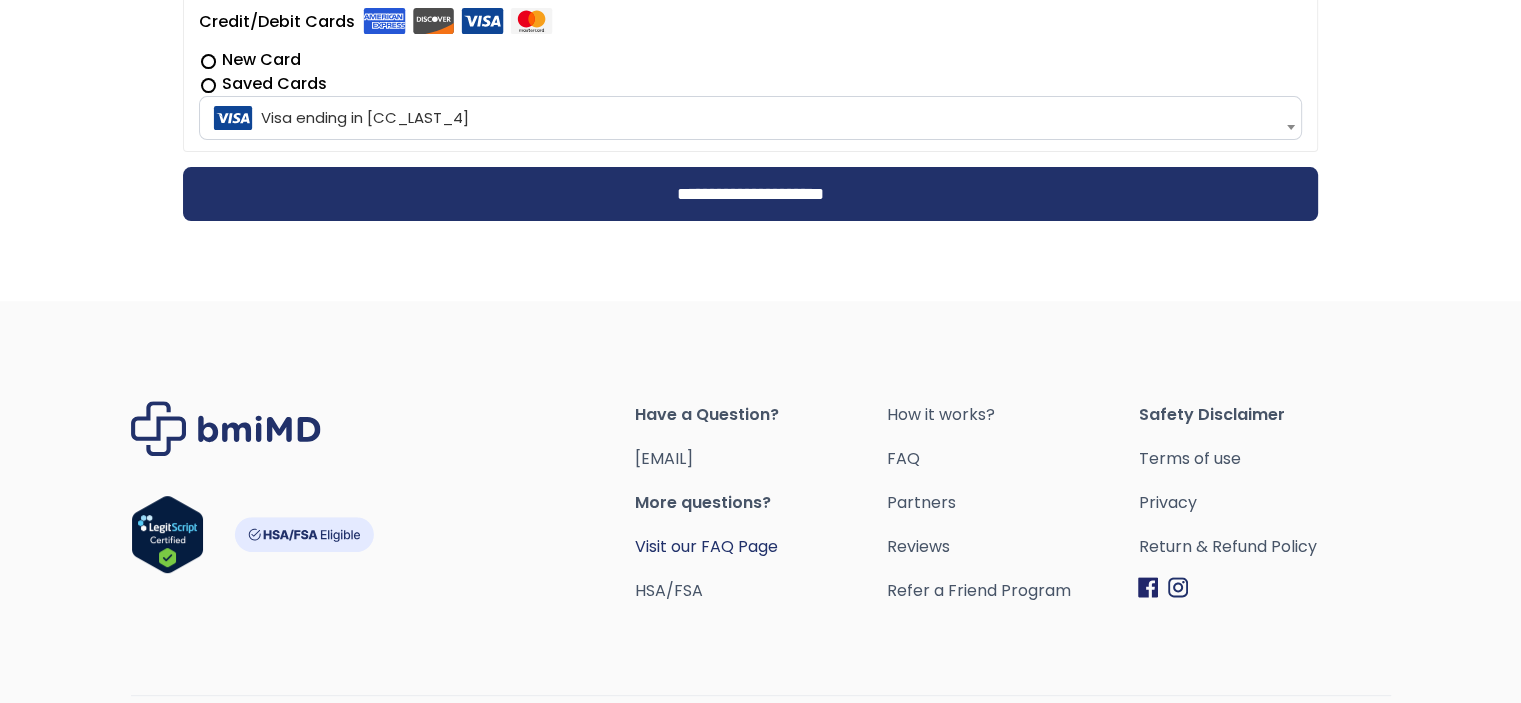 click on "Visit our FAQ Page" at bounding box center [706, 546] 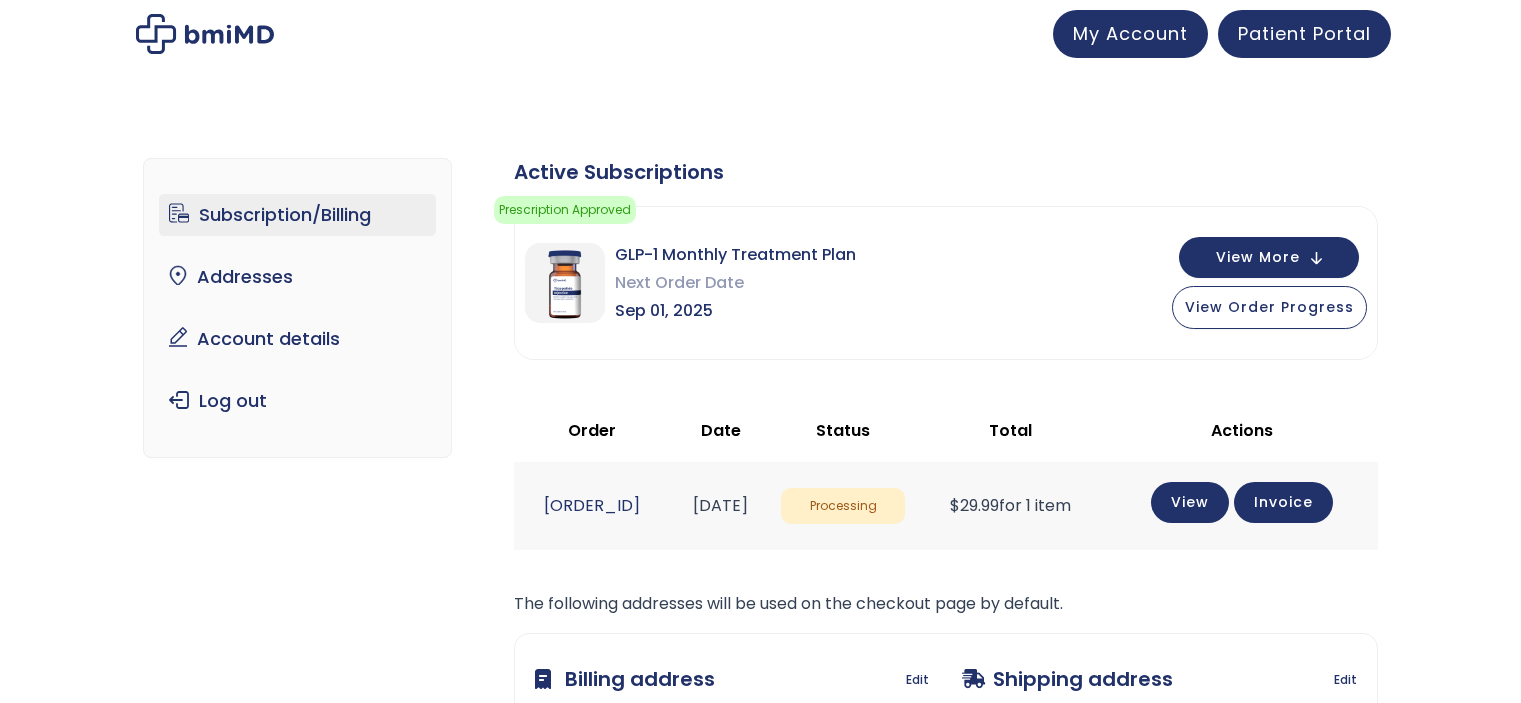scroll, scrollTop: 0, scrollLeft: 0, axis: both 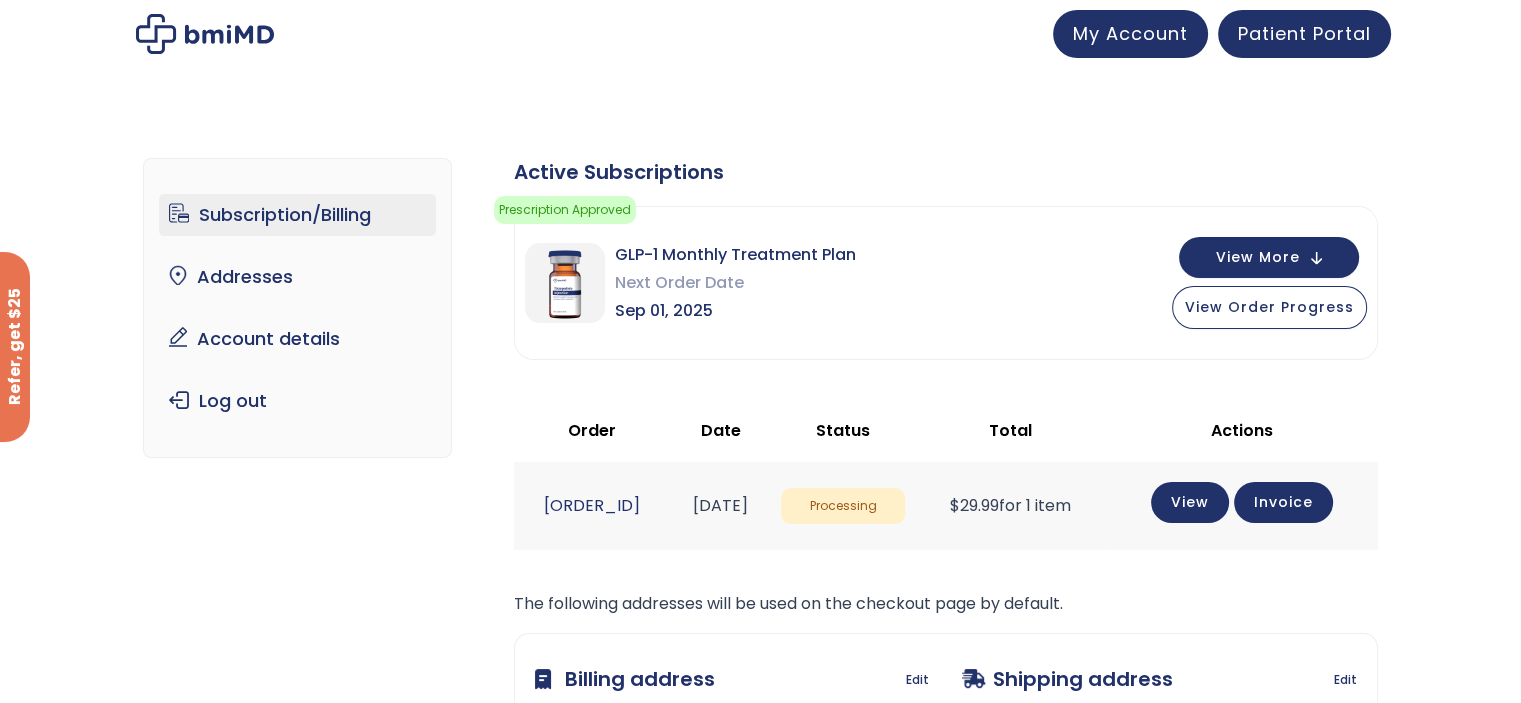 click on "Subscription/Billing" at bounding box center [297, 215] 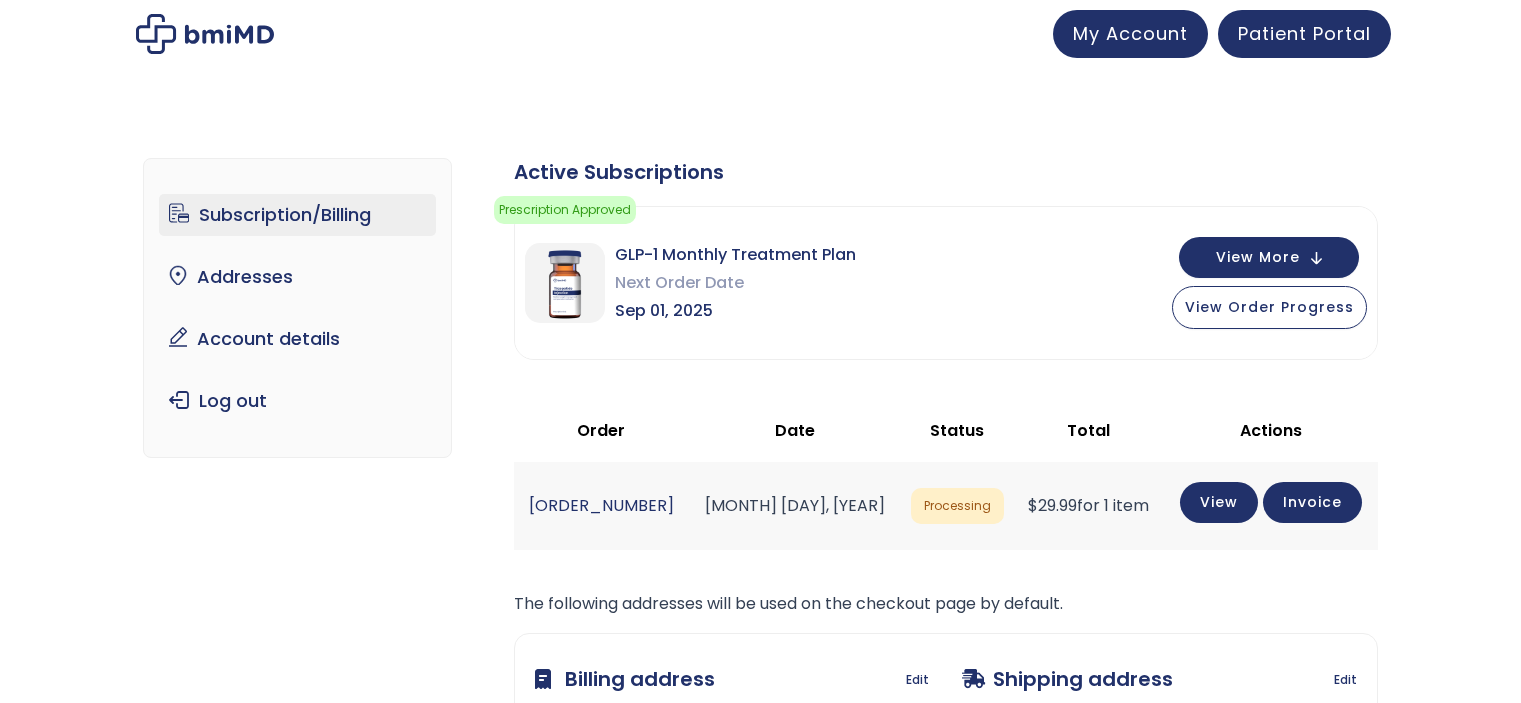 scroll, scrollTop: 0, scrollLeft: 0, axis: both 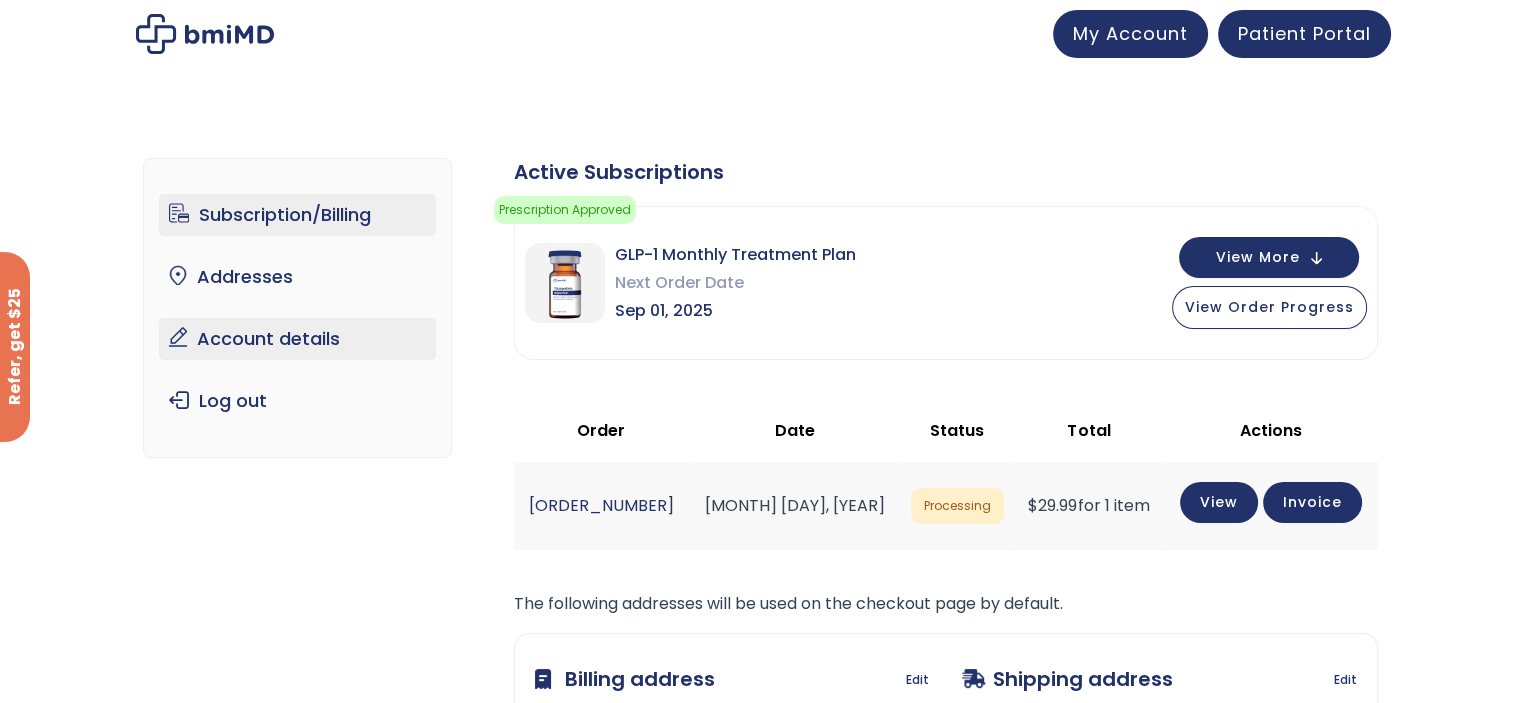 click on "Account details" at bounding box center (297, 339) 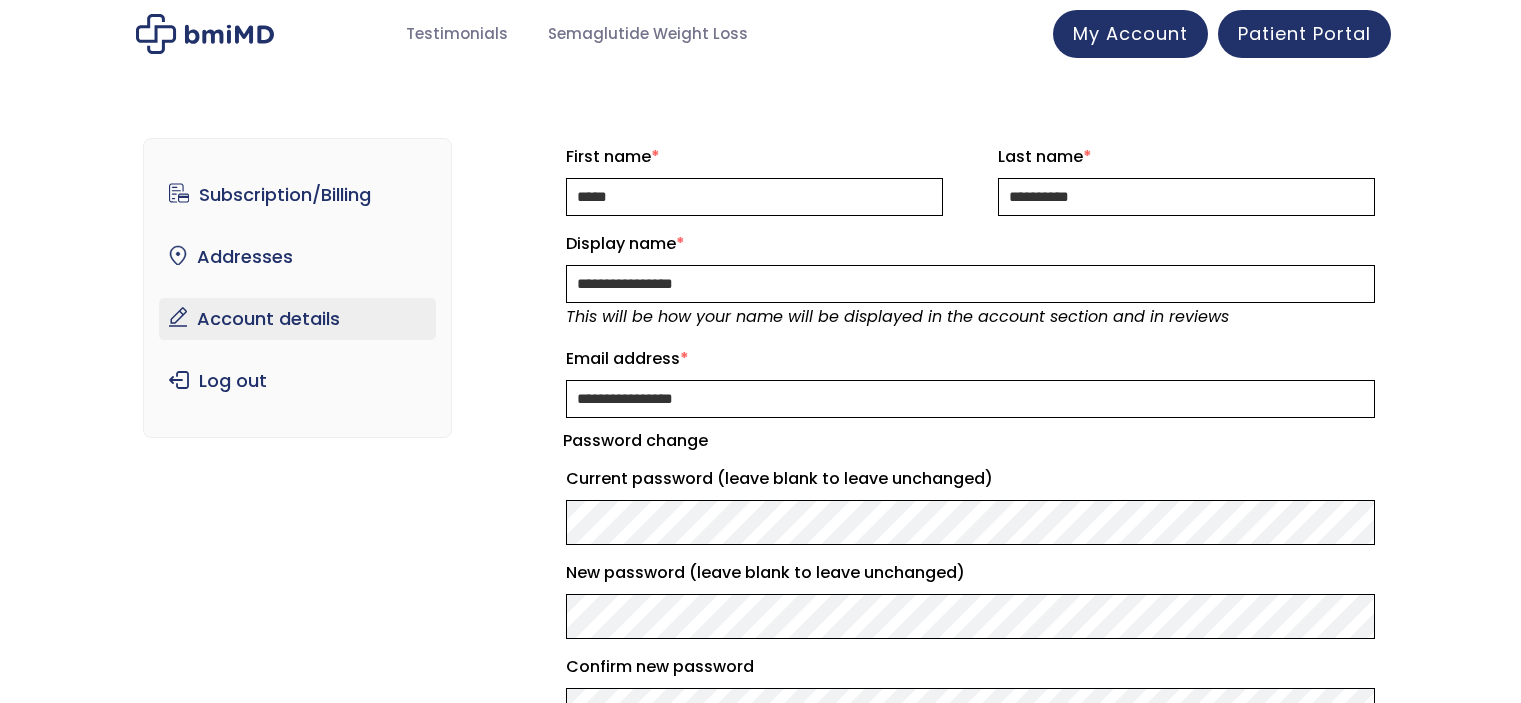 scroll, scrollTop: 0, scrollLeft: 0, axis: both 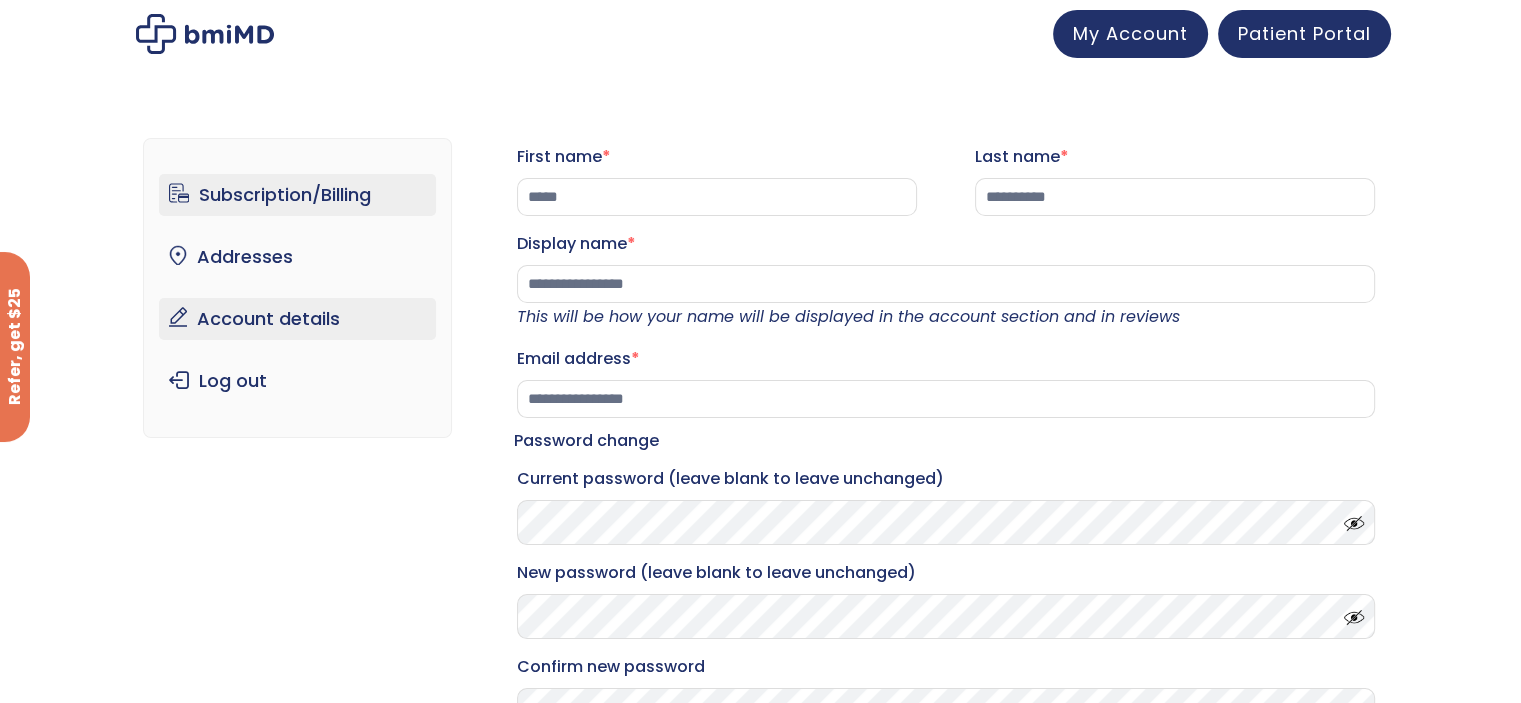 click on "Subscription/Billing" at bounding box center (297, 195) 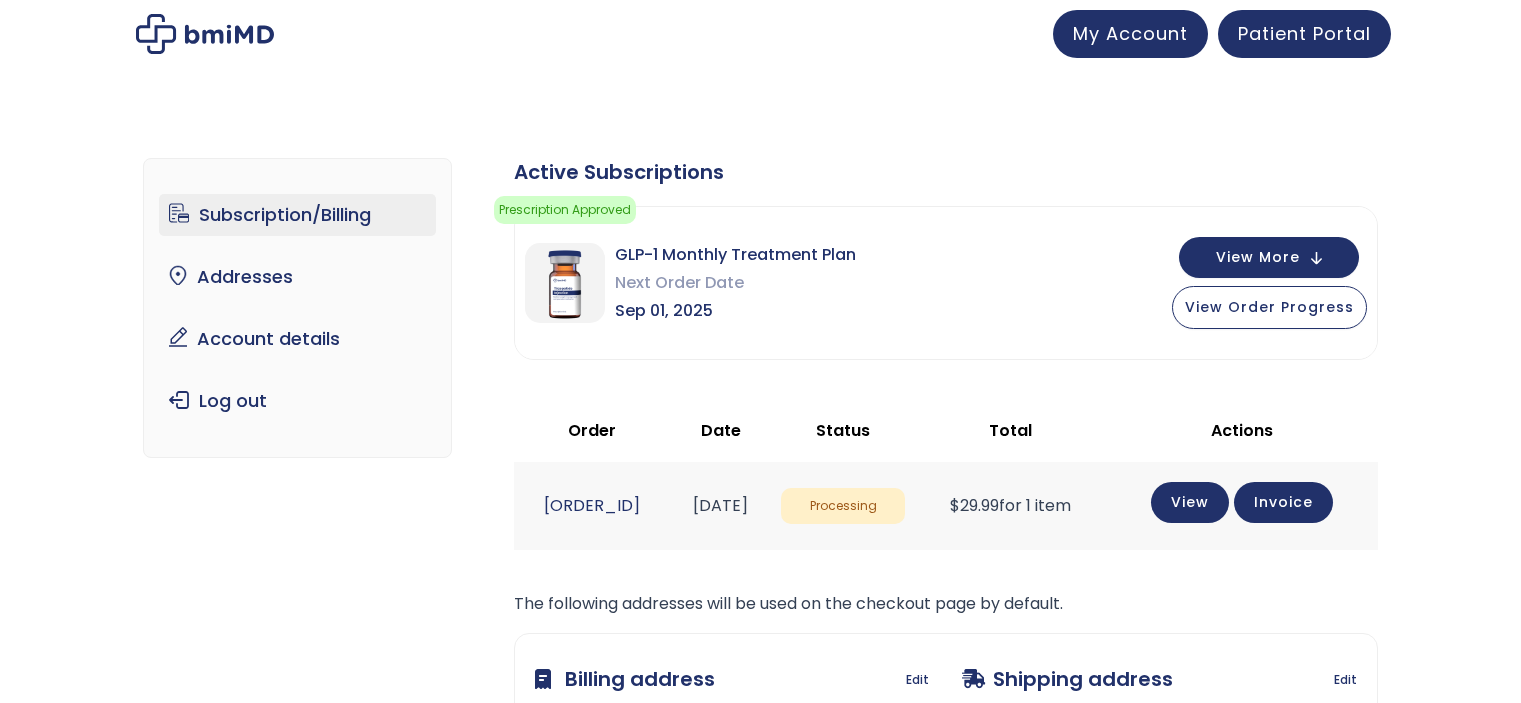scroll, scrollTop: 0, scrollLeft: 0, axis: both 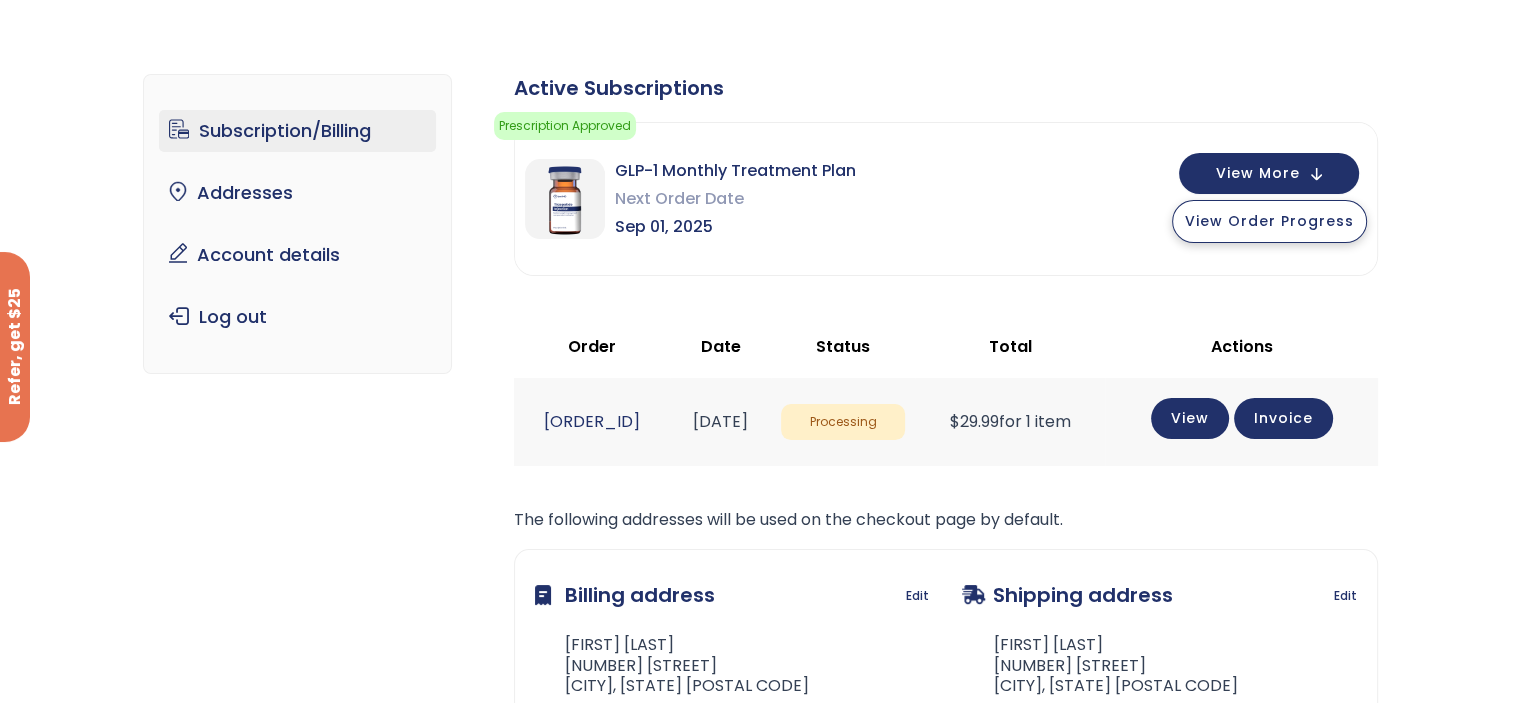 click on "View Order Progress" at bounding box center [1269, 221] 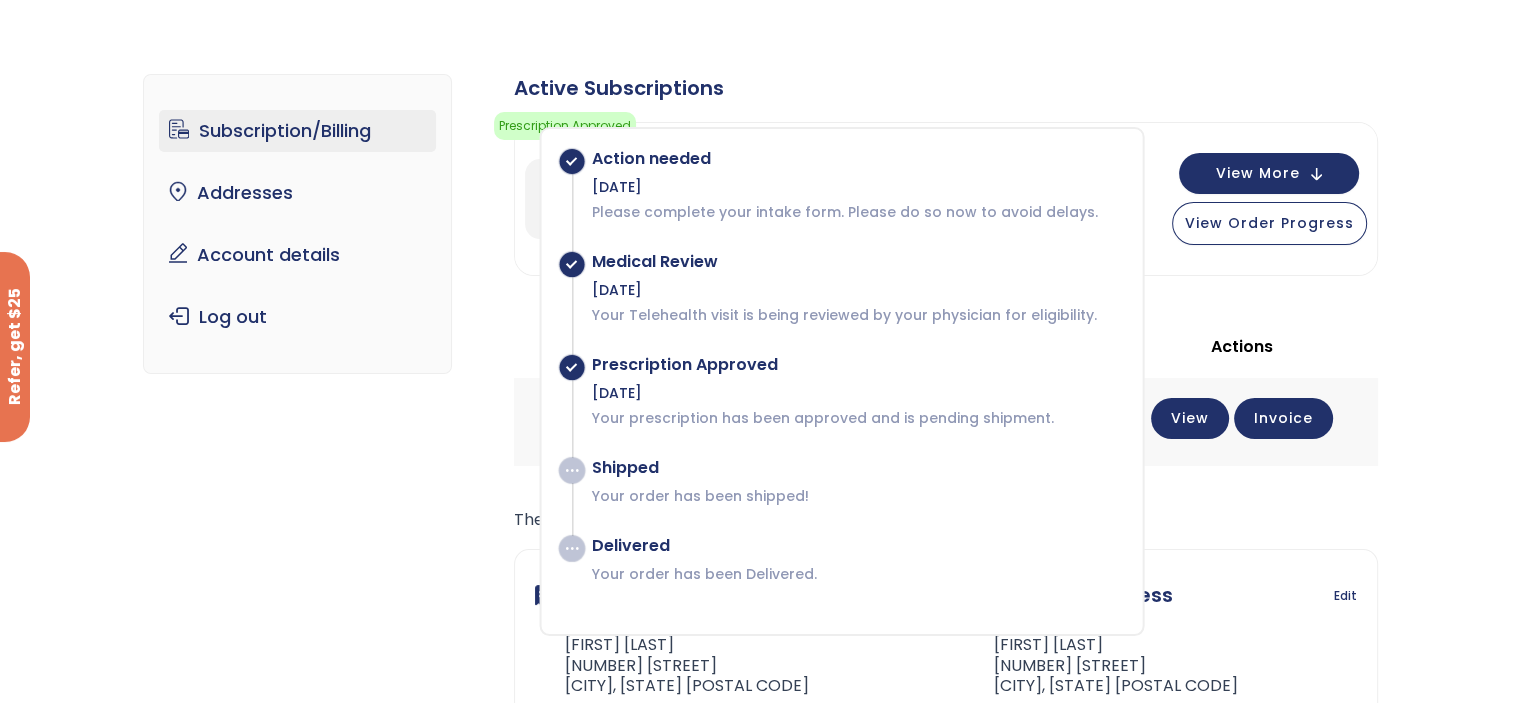 scroll, scrollTop: 284, scrollLeft: 0, axis: vertical 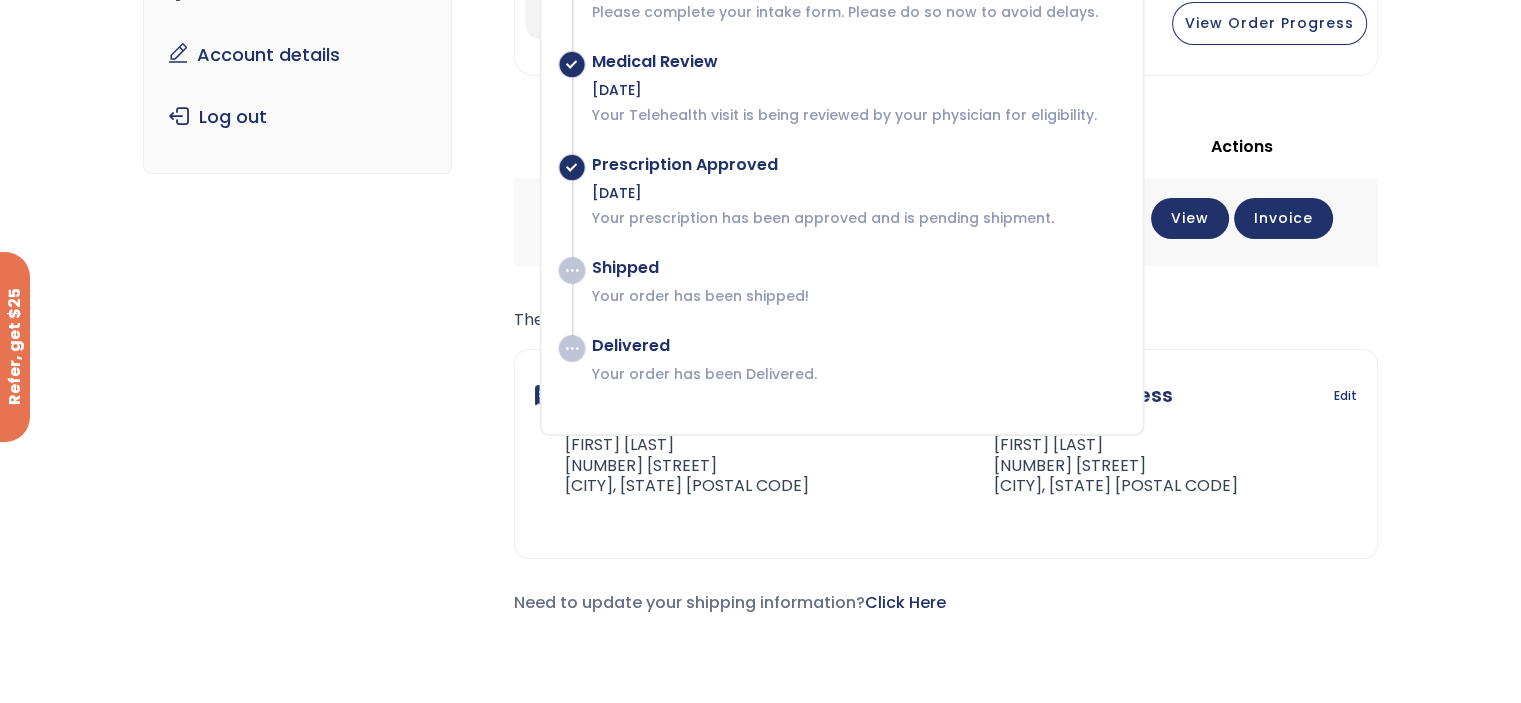 click on "Subscription/Billing
bmiRewards
Addresses
Account details
Submit a Review
Log out
Subscription/Billing
Form completed. Our records show that your latest intake/refill form was completed.
×
The following subscriptions need to update their payment methods:
Active Subscriptions
Prescription Approved
Your prescription has been approved and is pending shipment.
Action needed
Jul 31, 2025 Aug 1, 2025" at bounding box center [760, 260] 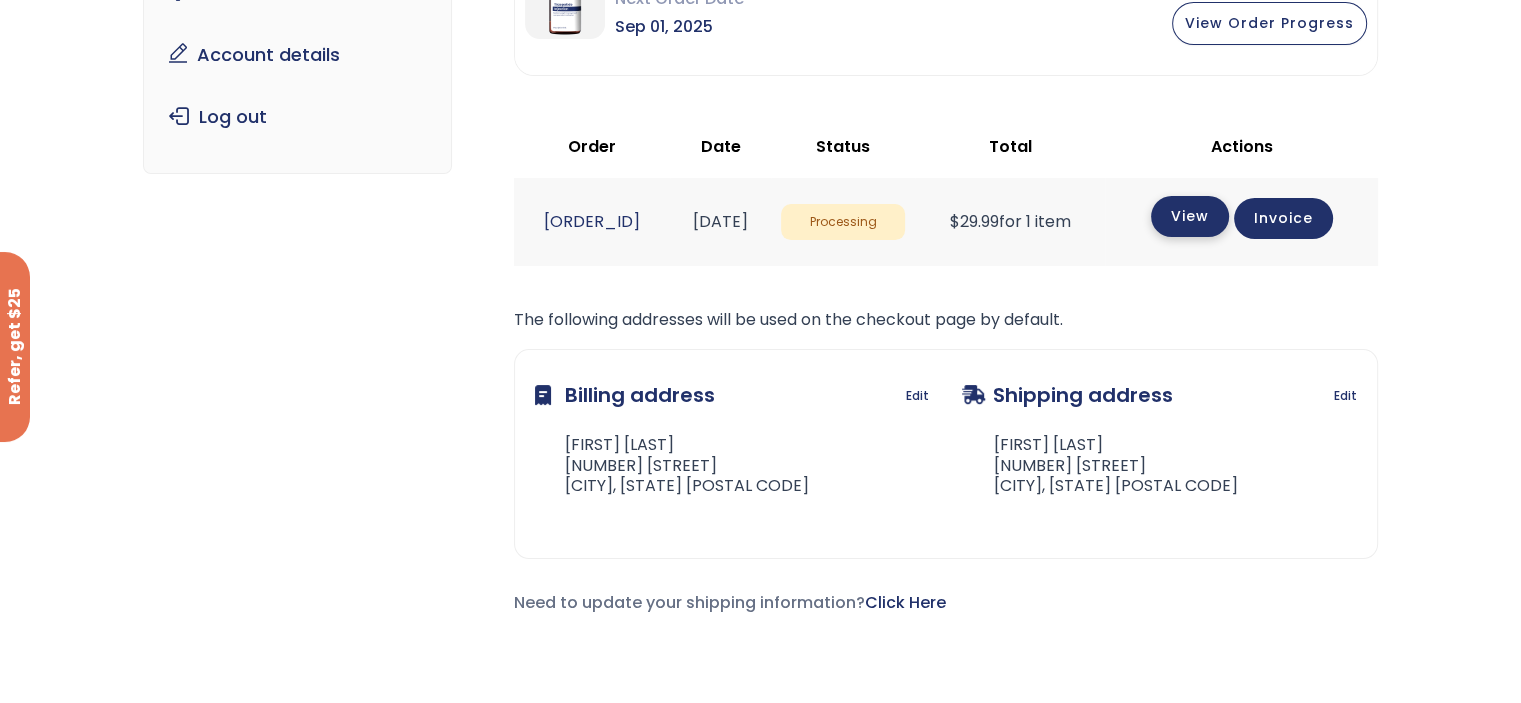 click on "View" 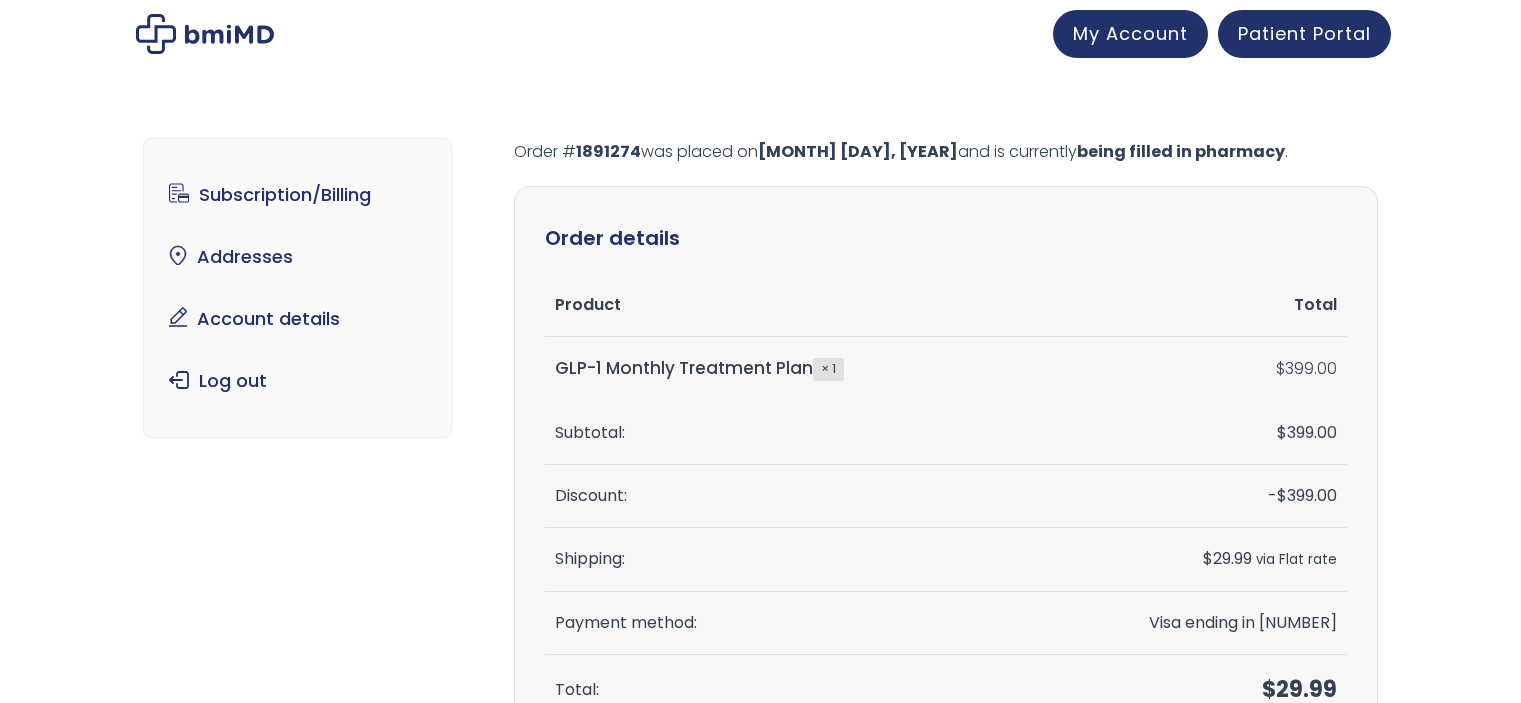 scroll, scrollTop: 0, scrollLeft: 0, axis: both 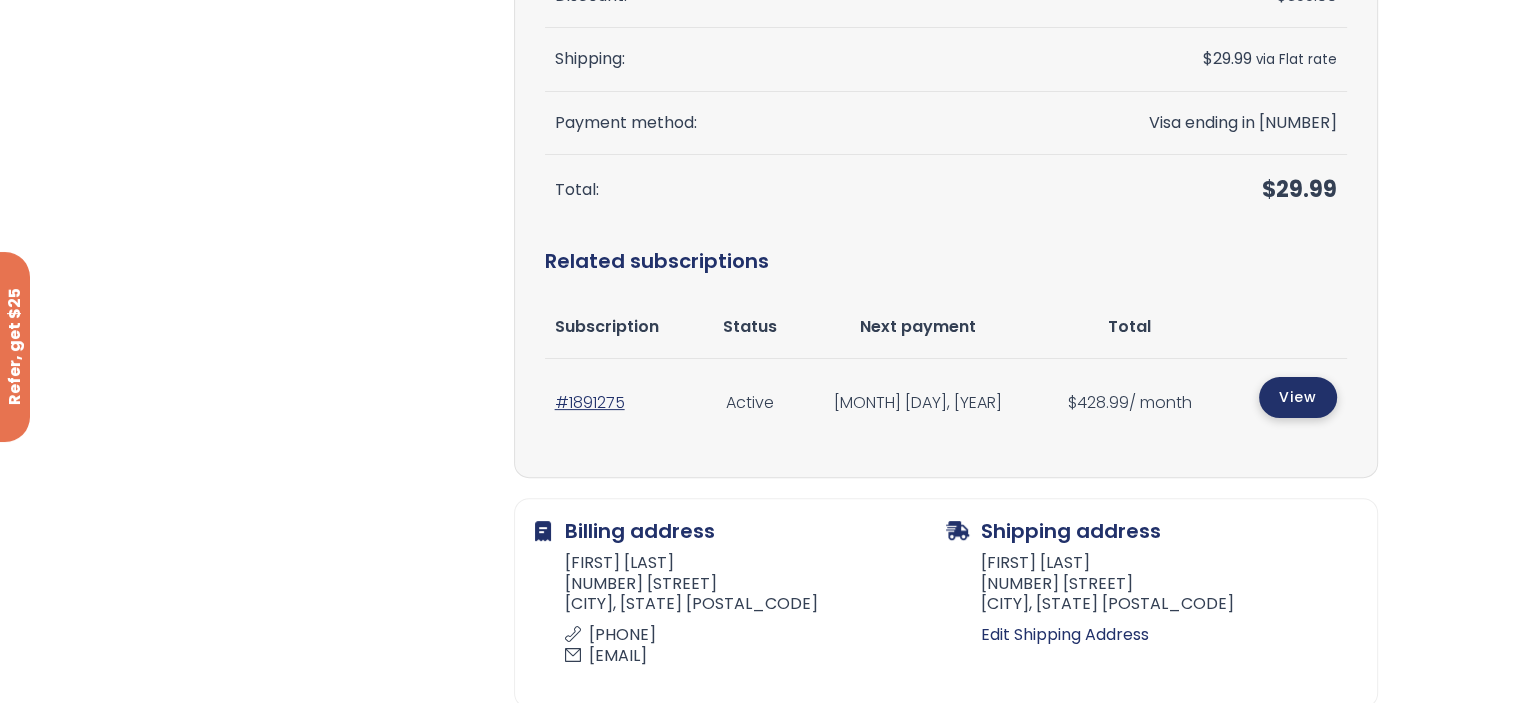 click on "View" at bounding box center [1298, 397] 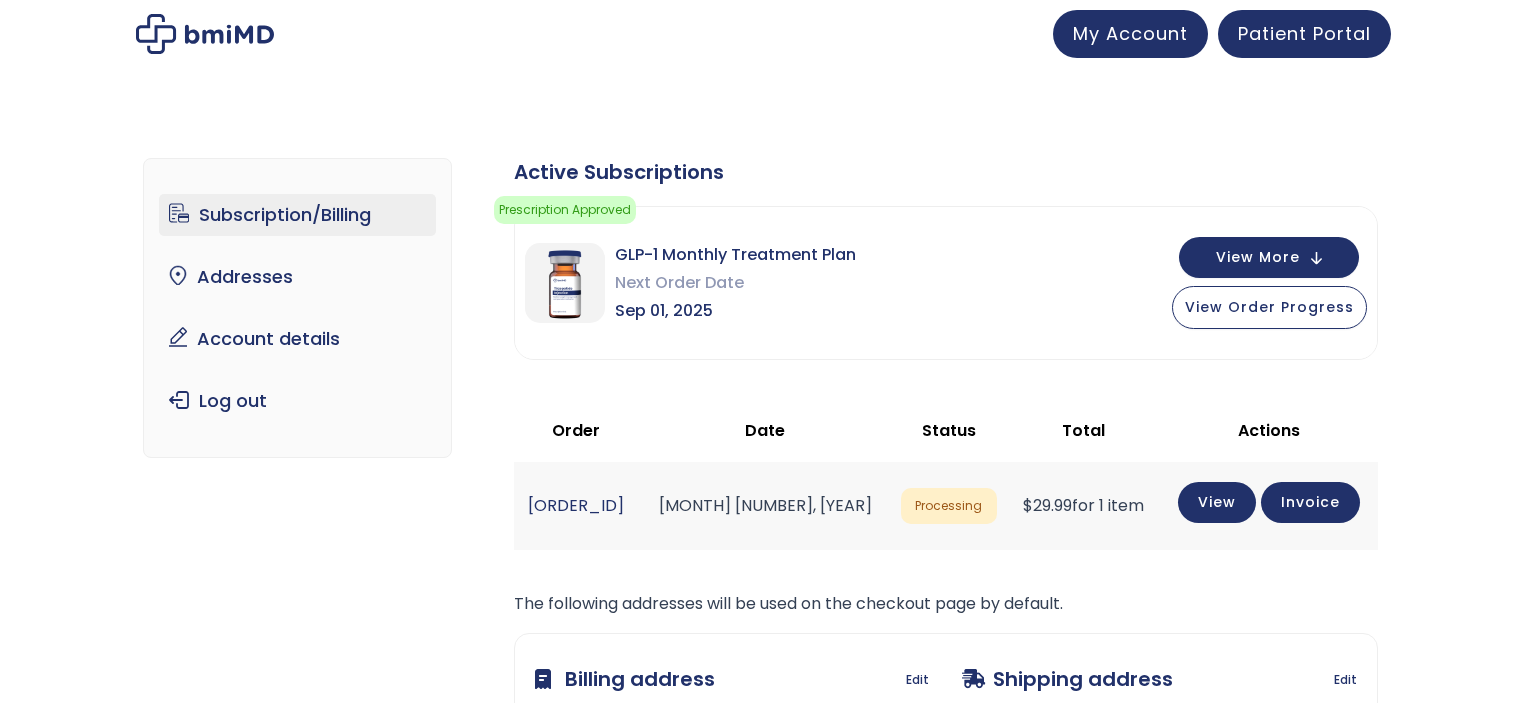 scroll, scrollTop: 0, scrollLeft: 0, axis: both 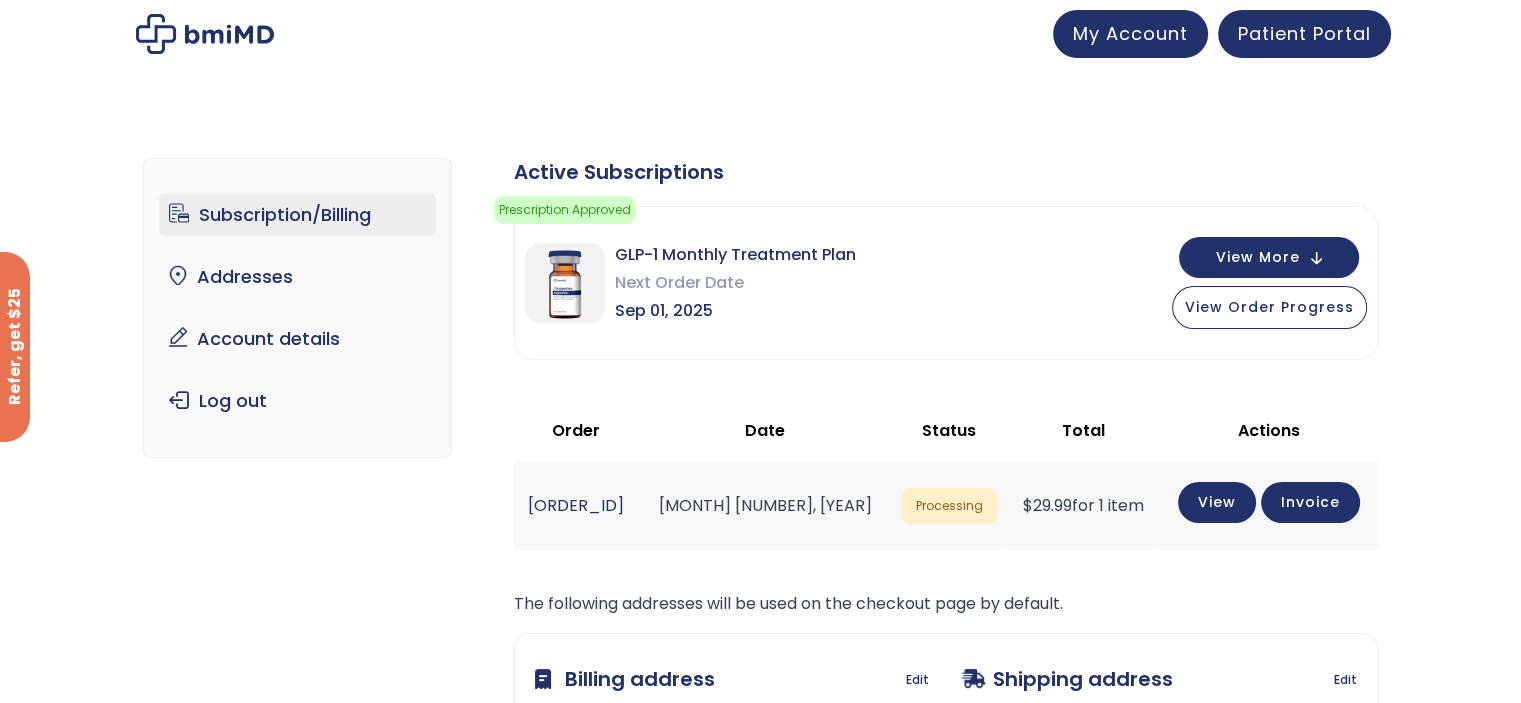 click on "Subscription/Billing" at bounding box center (297, 215) 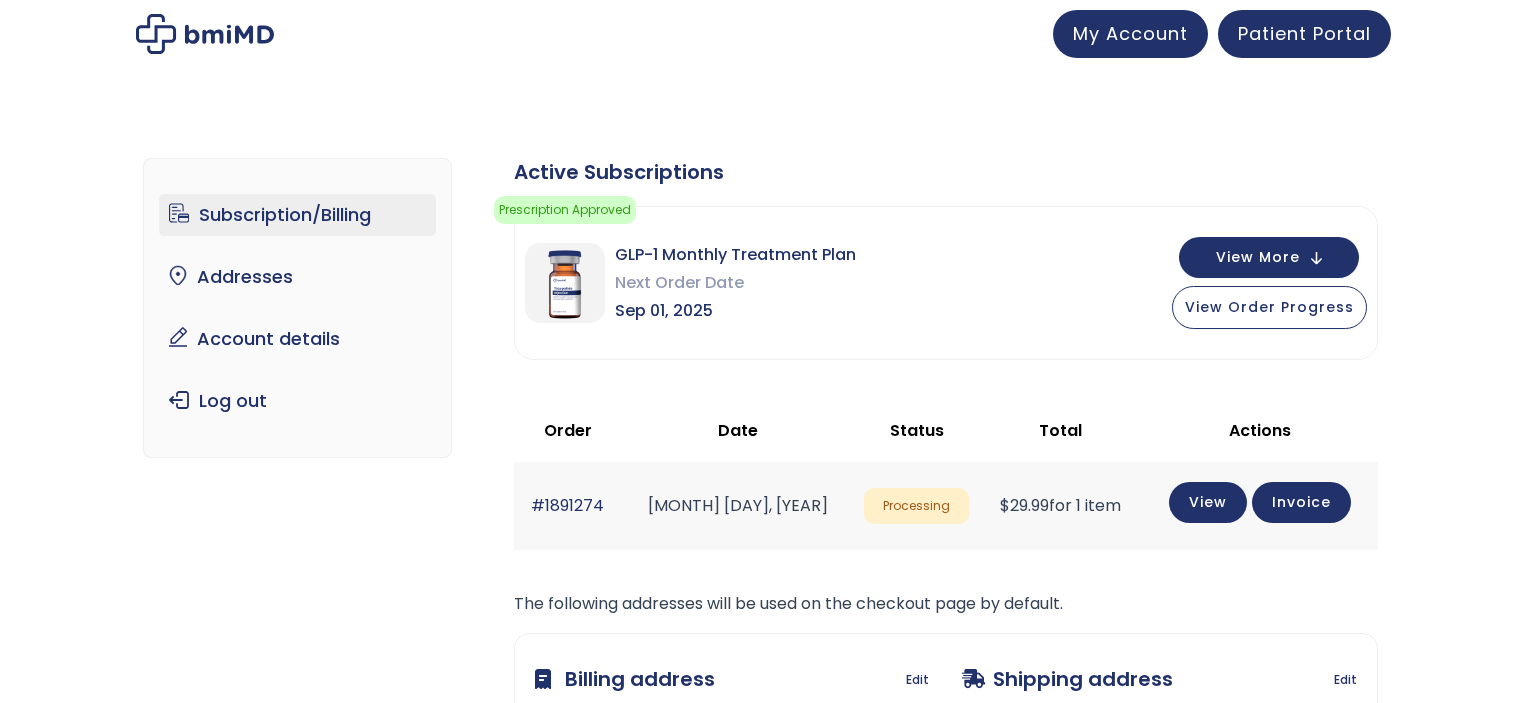 scroll, scrollTop: 0, scrollLeft: 0, axis: both 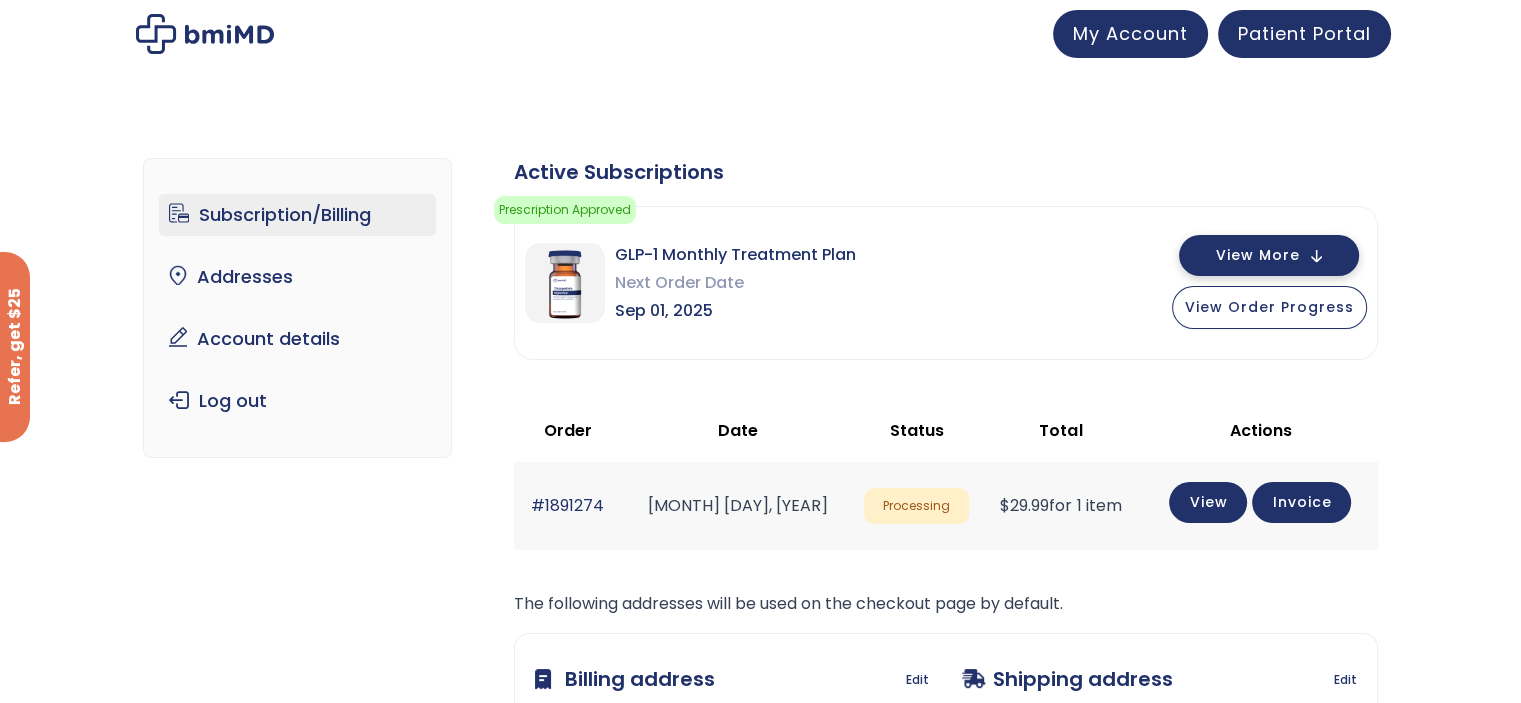 click on "View More" at bounding box center [1258, 255] 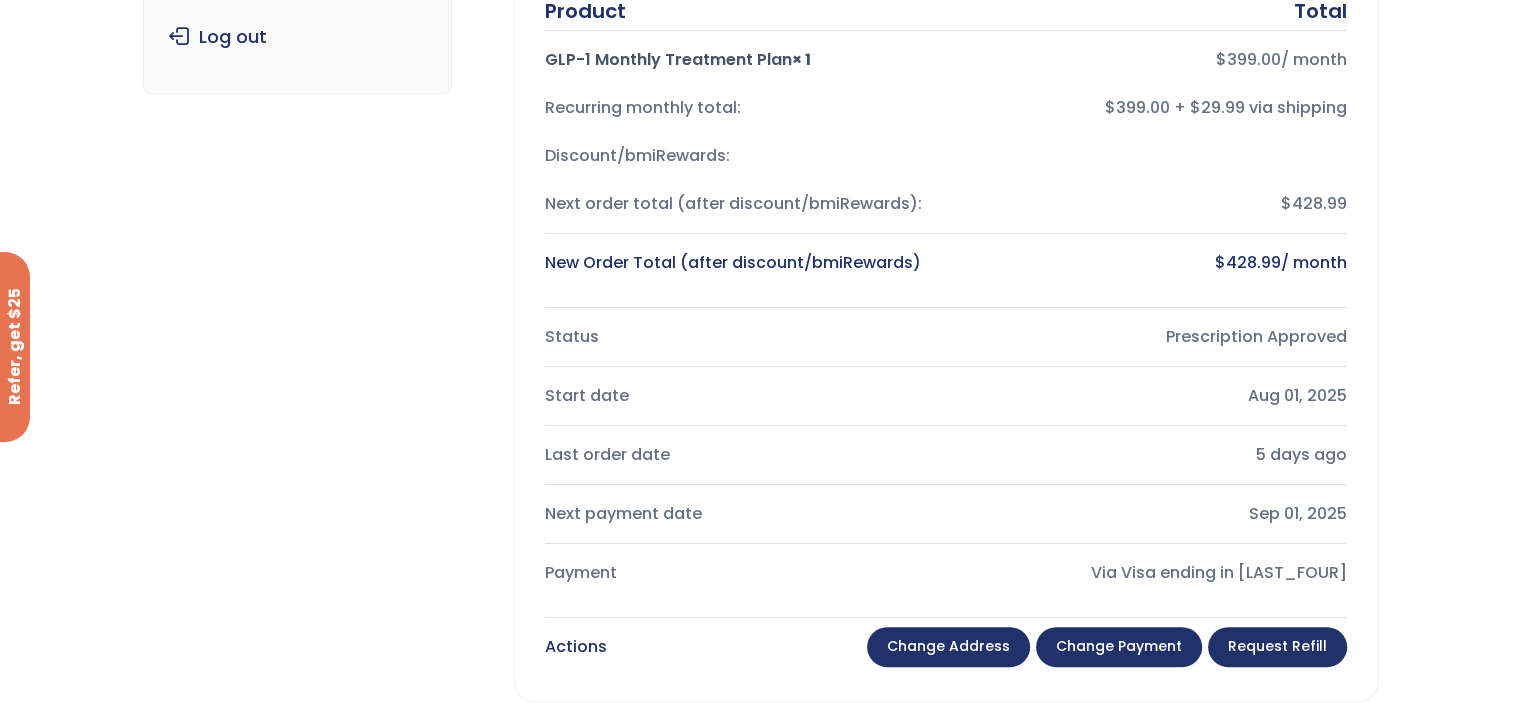 scroll, scrollTop: 400, scrollLeft: 0, axis: vertical 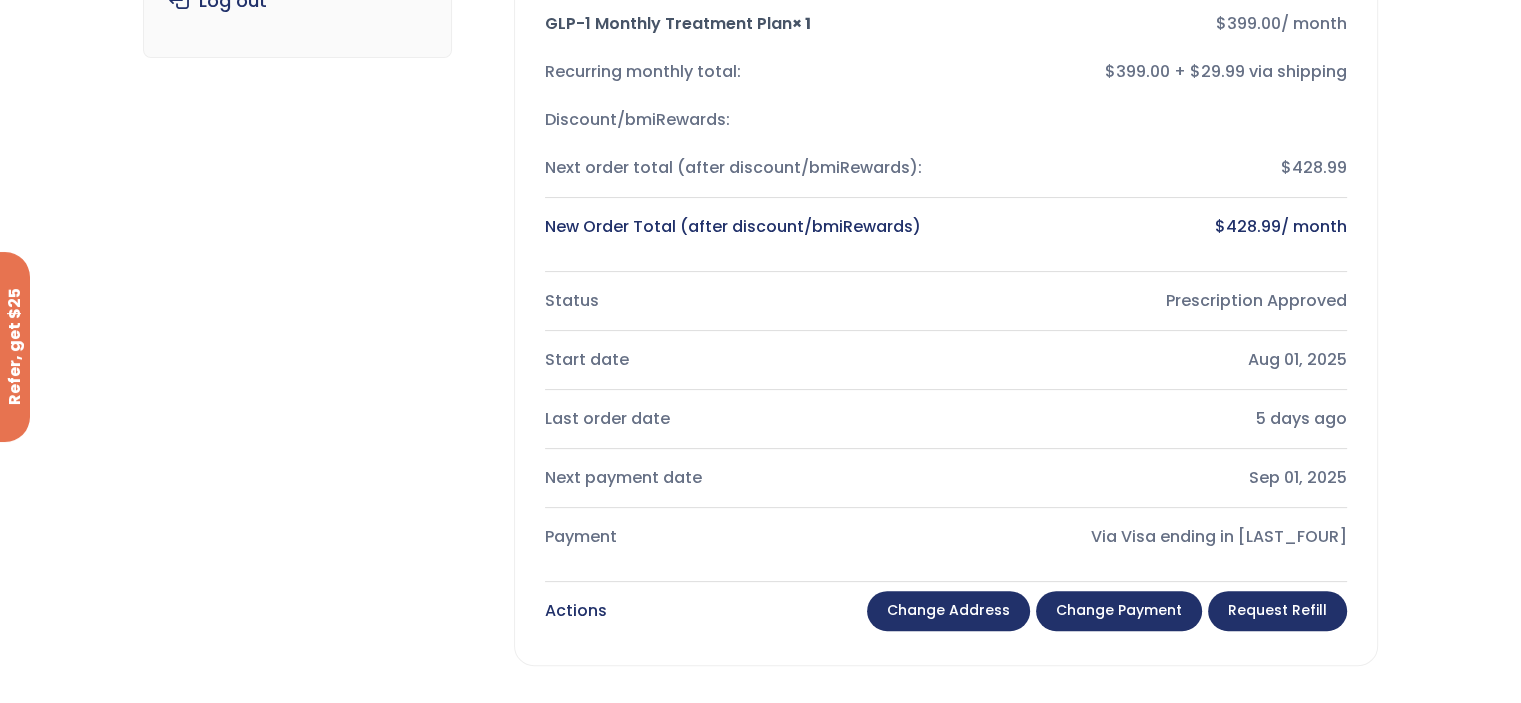 click on "New Order Total (after discount/bmiRewards)" at bounding box center [737, 227] 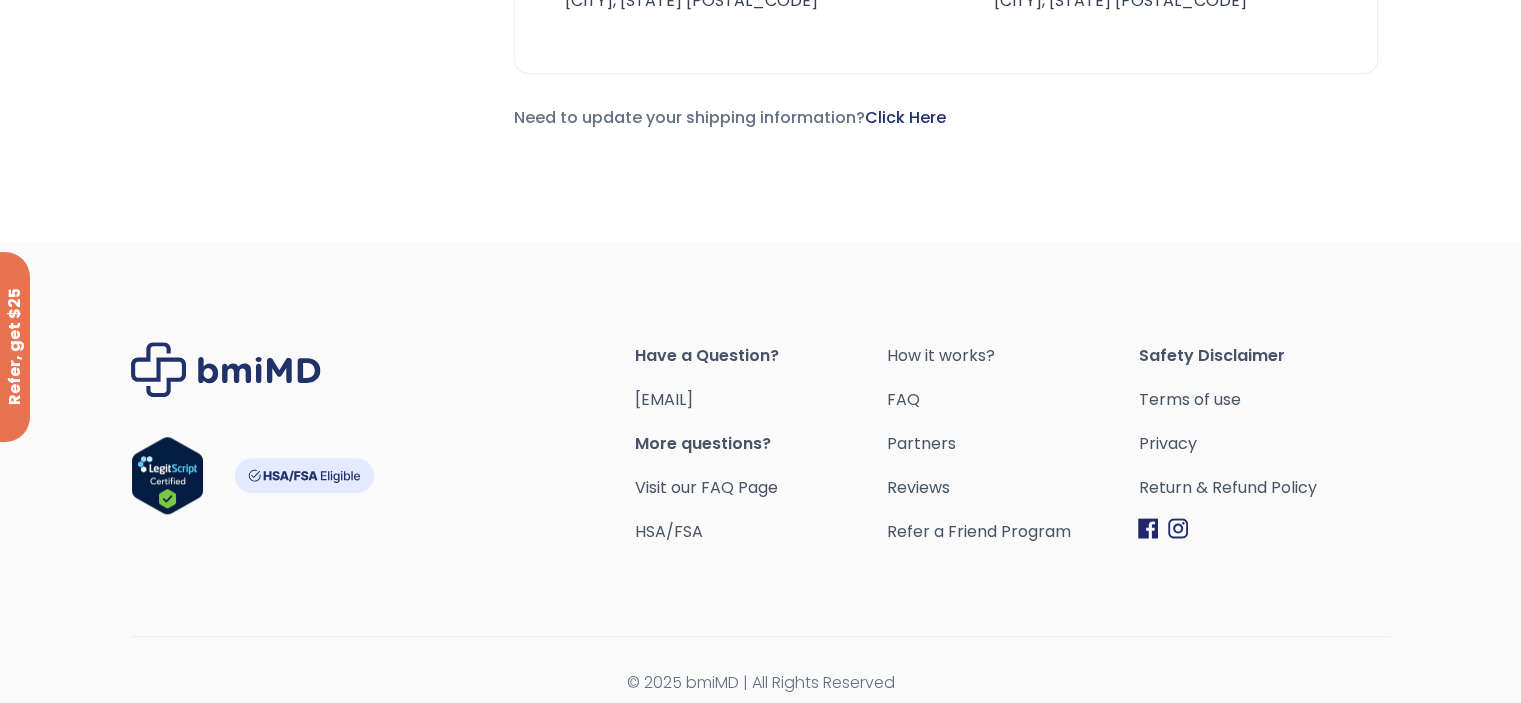 scroll, scrollTop: 1489, scrollLeft: 0, axis: vertical 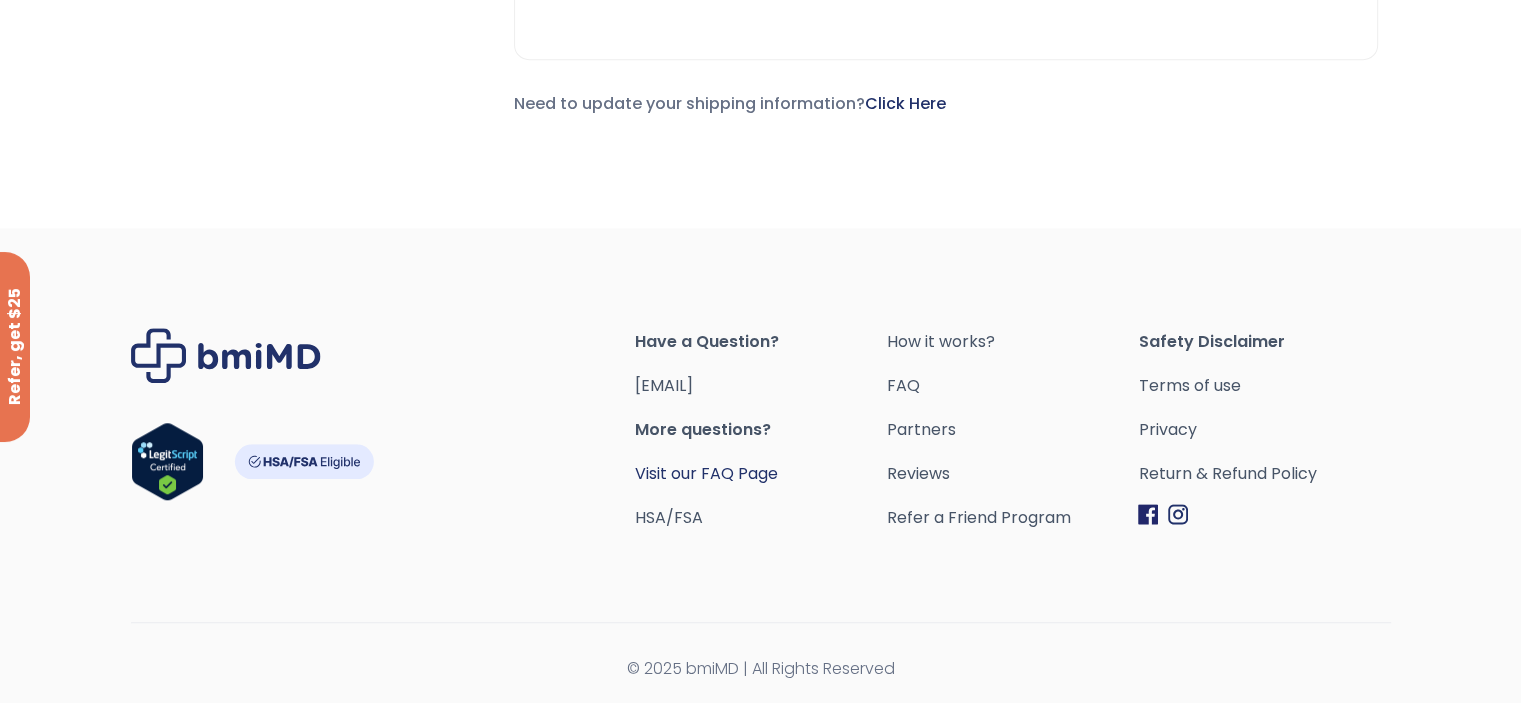 click on "Visit our FAQ Page" at bounding box center (706, 473) 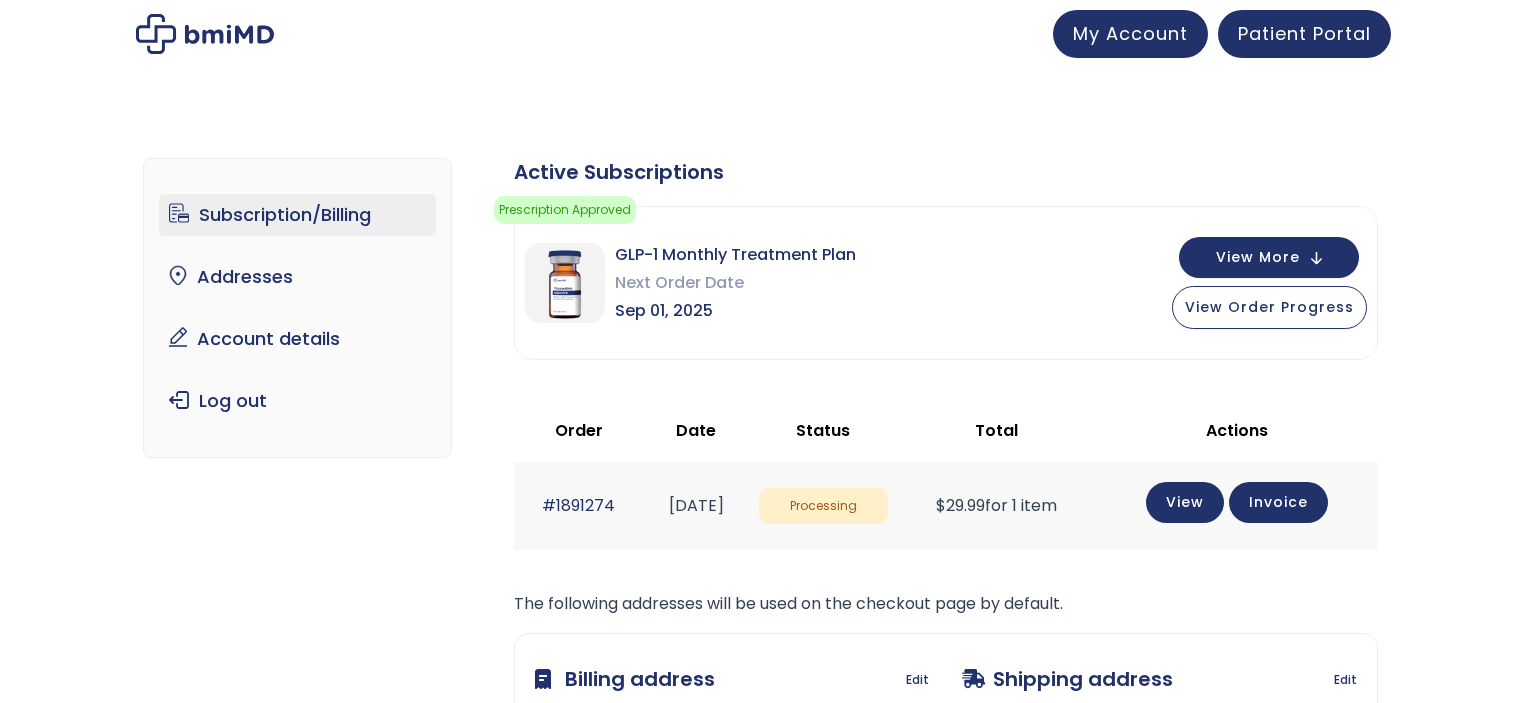 scroll, scrollTop: 0, scrollLeft: 0, axis: both 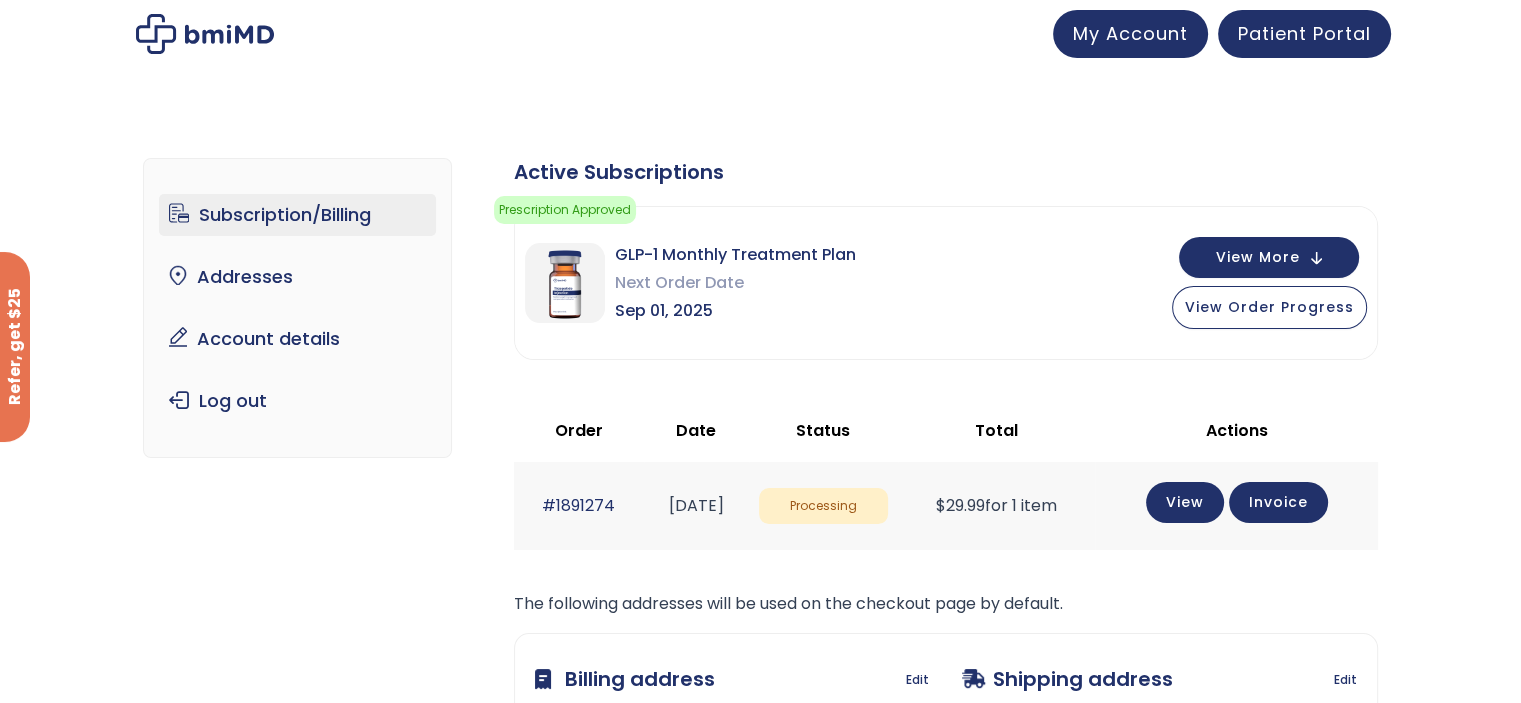 click on "Subscription/Billing" at bounding box center (297, 215) 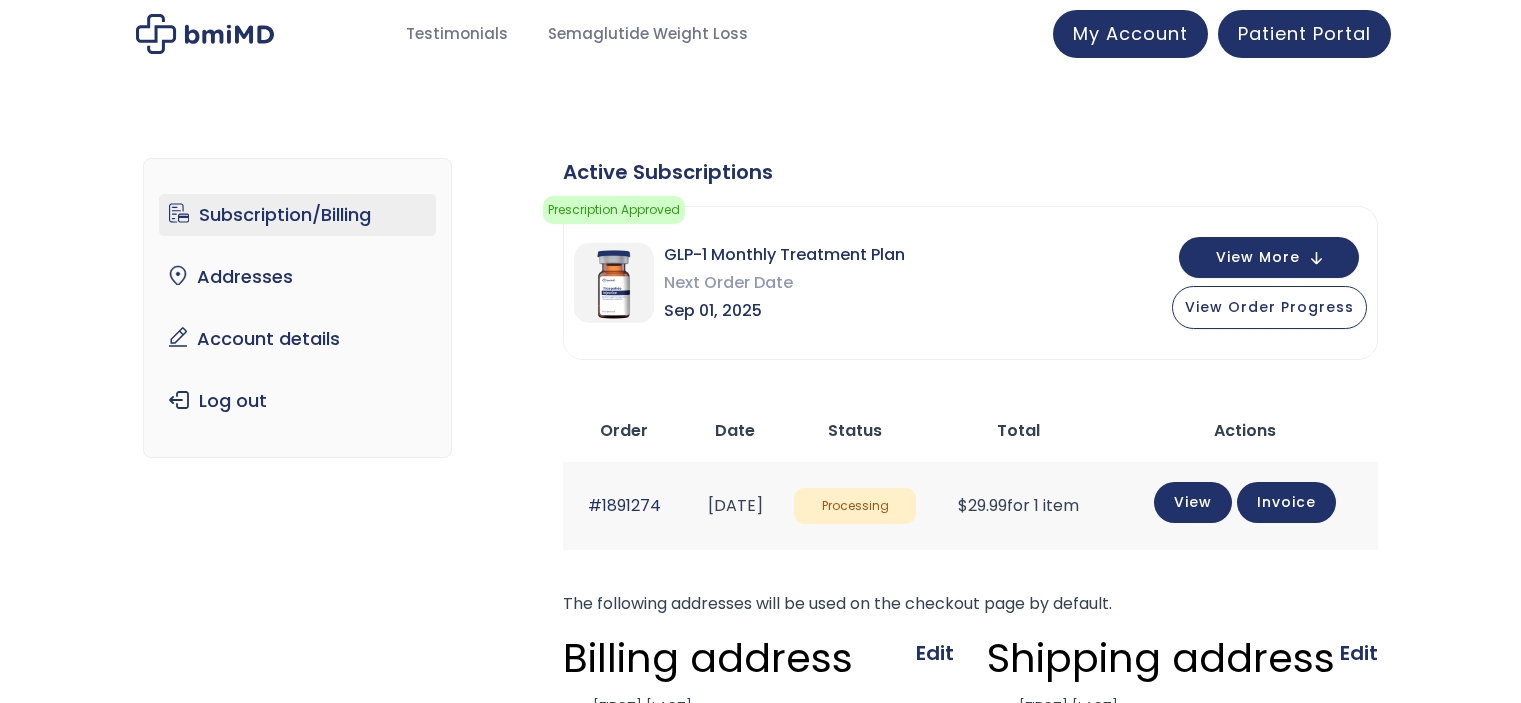 scroll, scrollTop: 0, scrollLeft: 0, axis: both 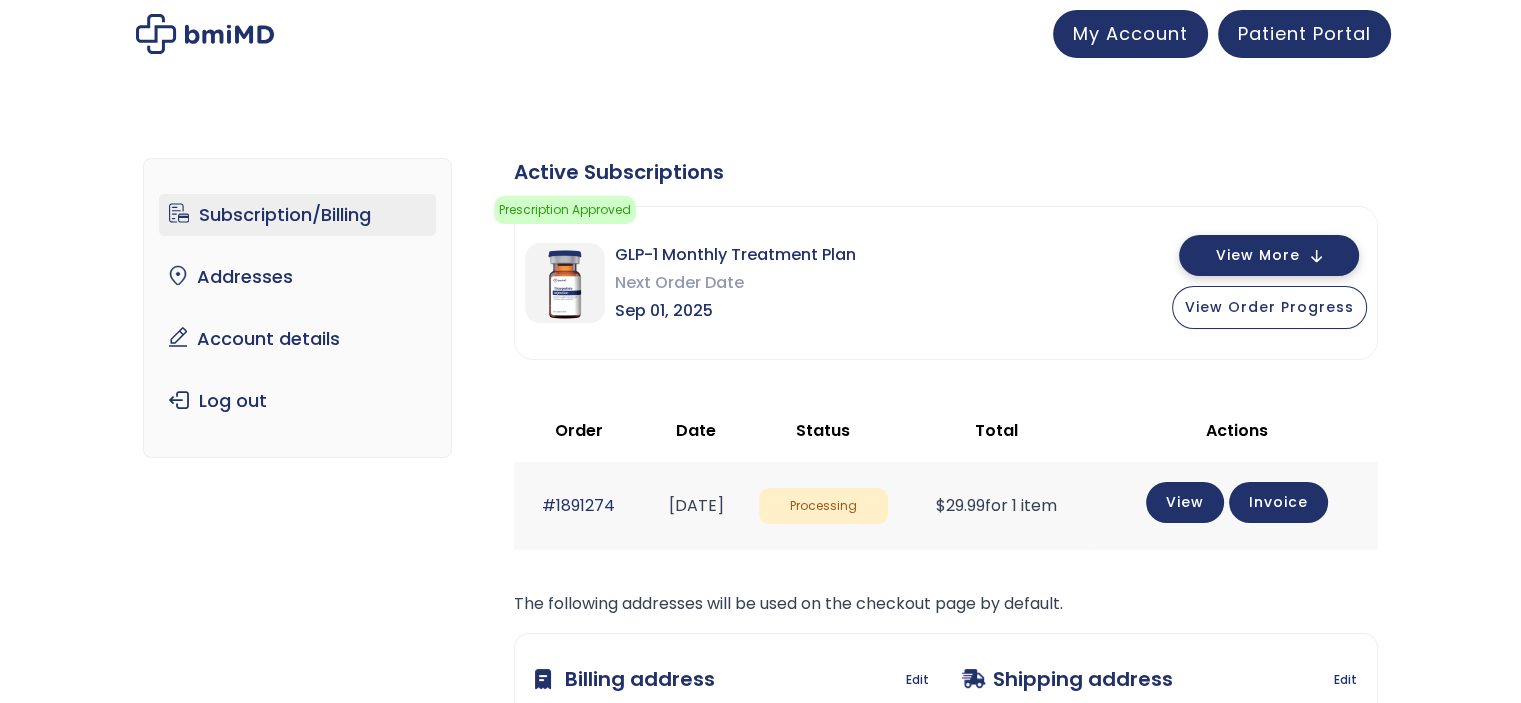 click on "View More" at bounding box center [1258, 255] 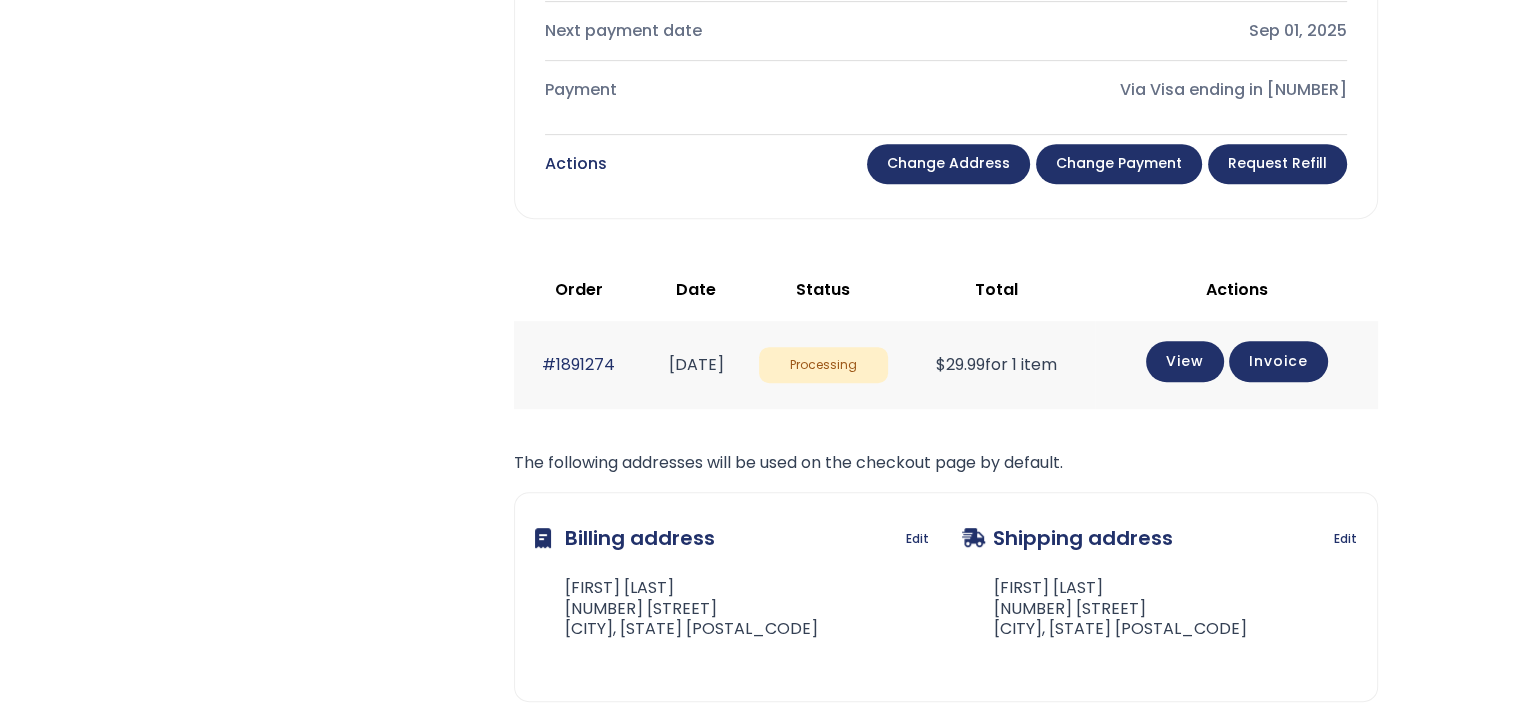 scroll, scrollTop: 800, scrollLeft: 0, axis: vertical 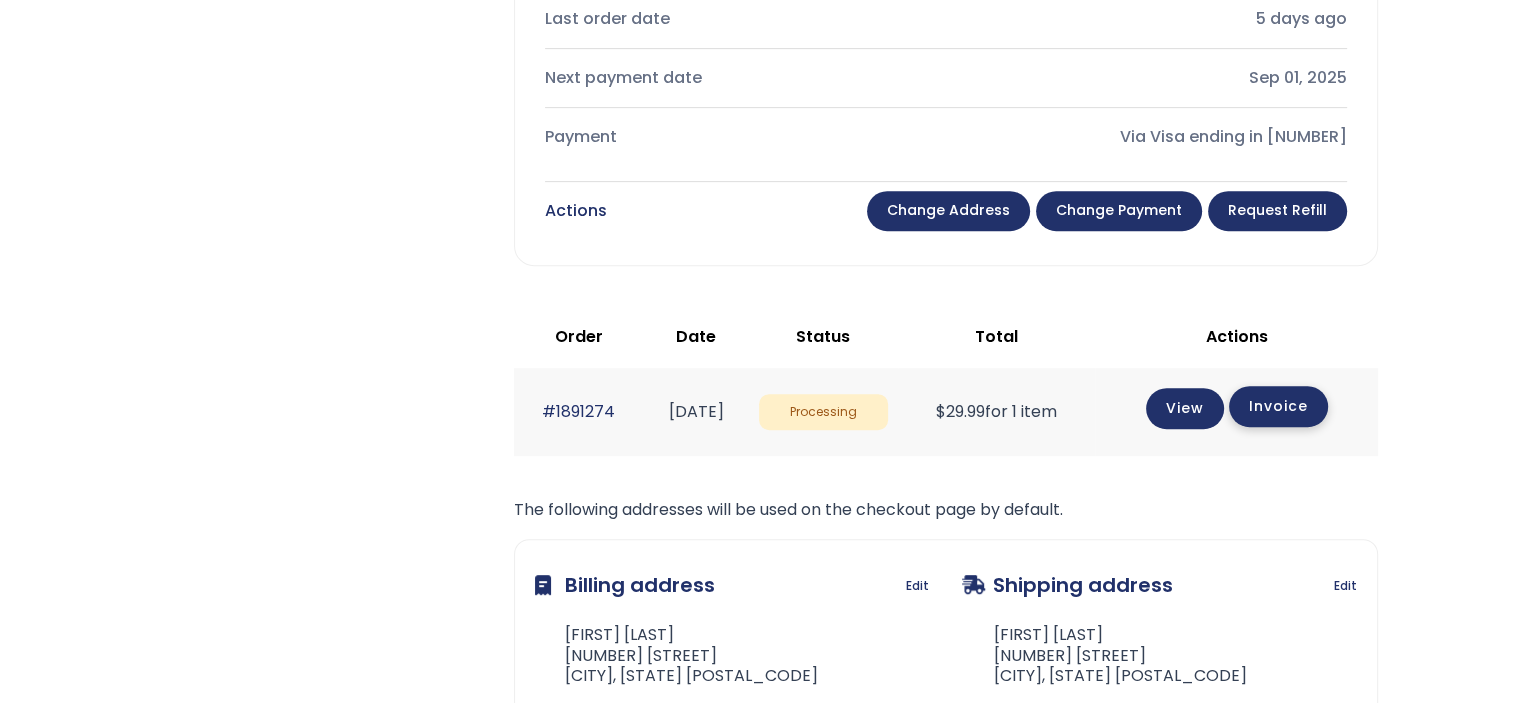 click on "Invoice" 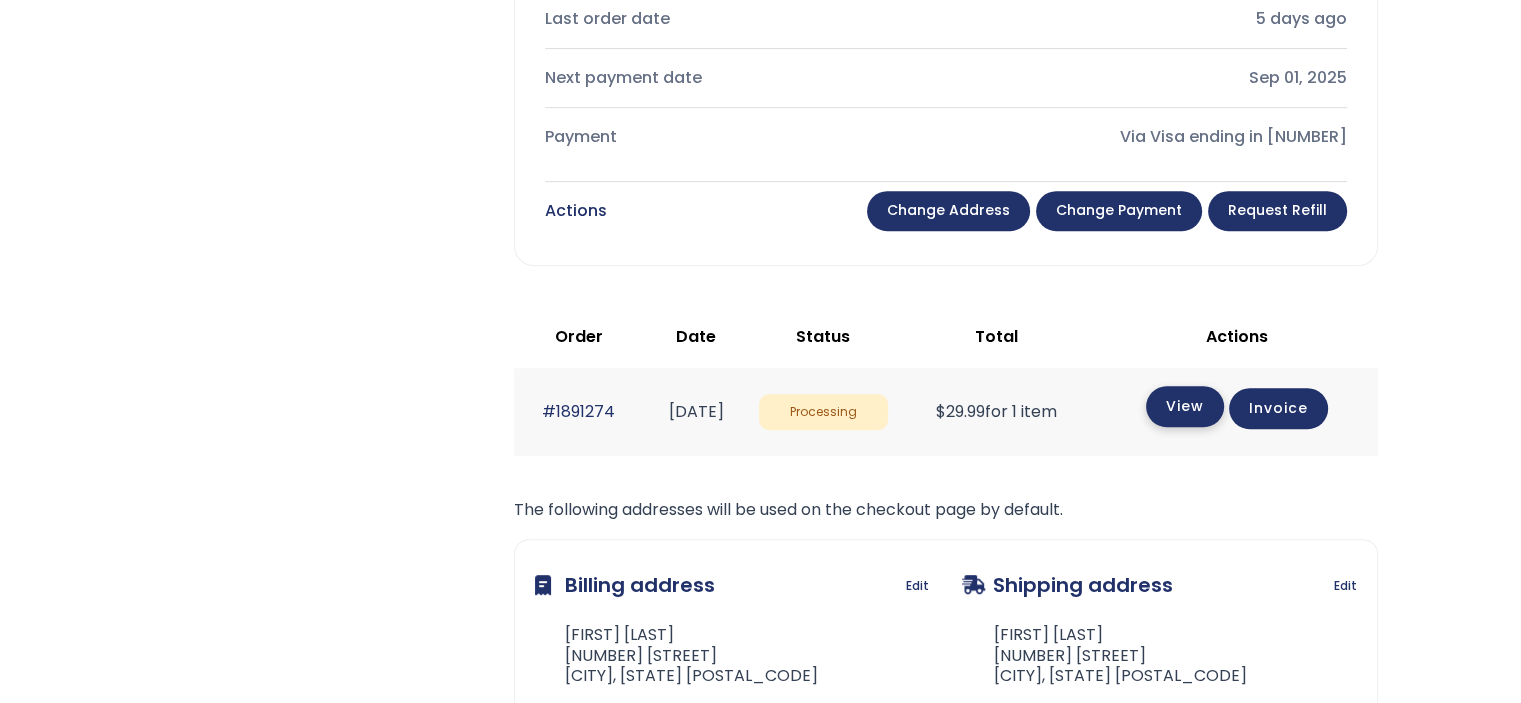 click on "View" 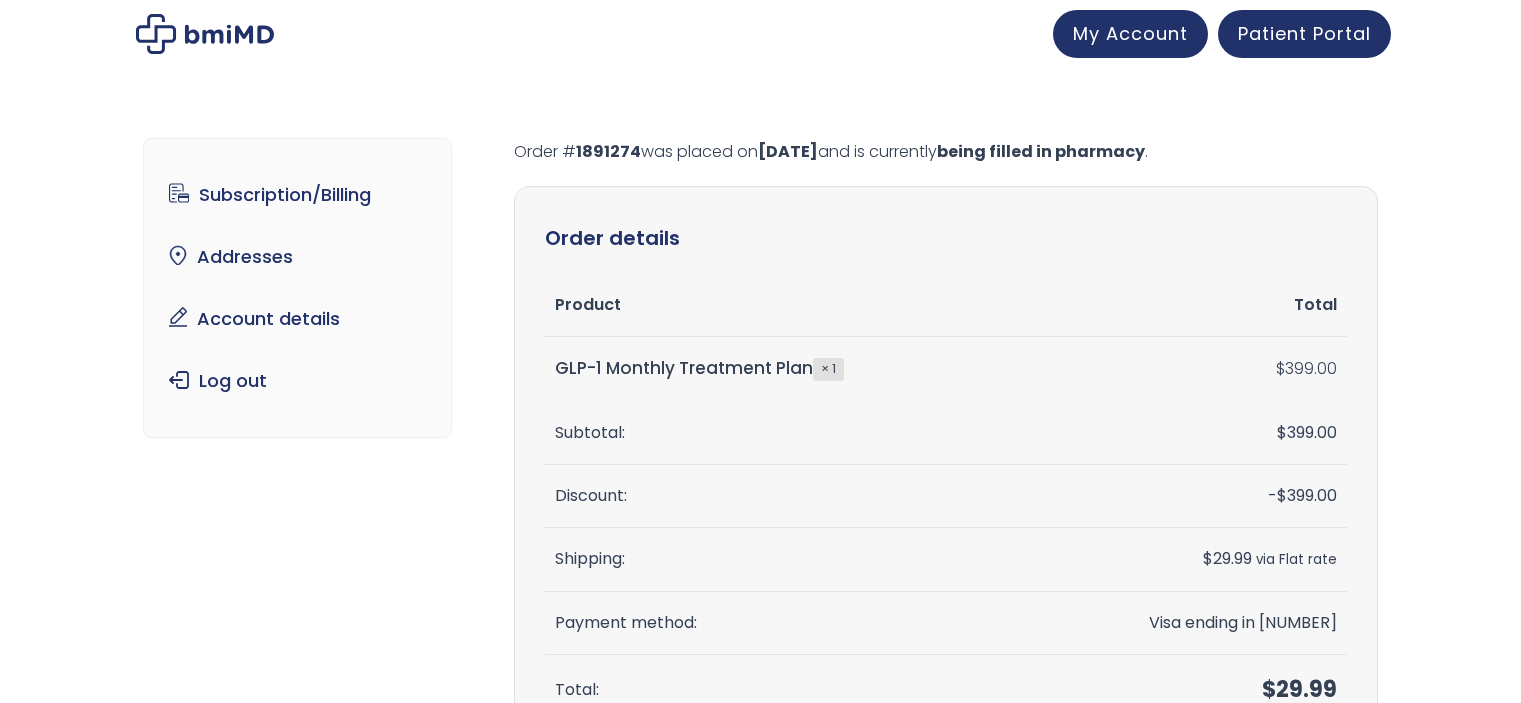 scroll, scrollTop: 0, scrollLeft: 0, axis: both 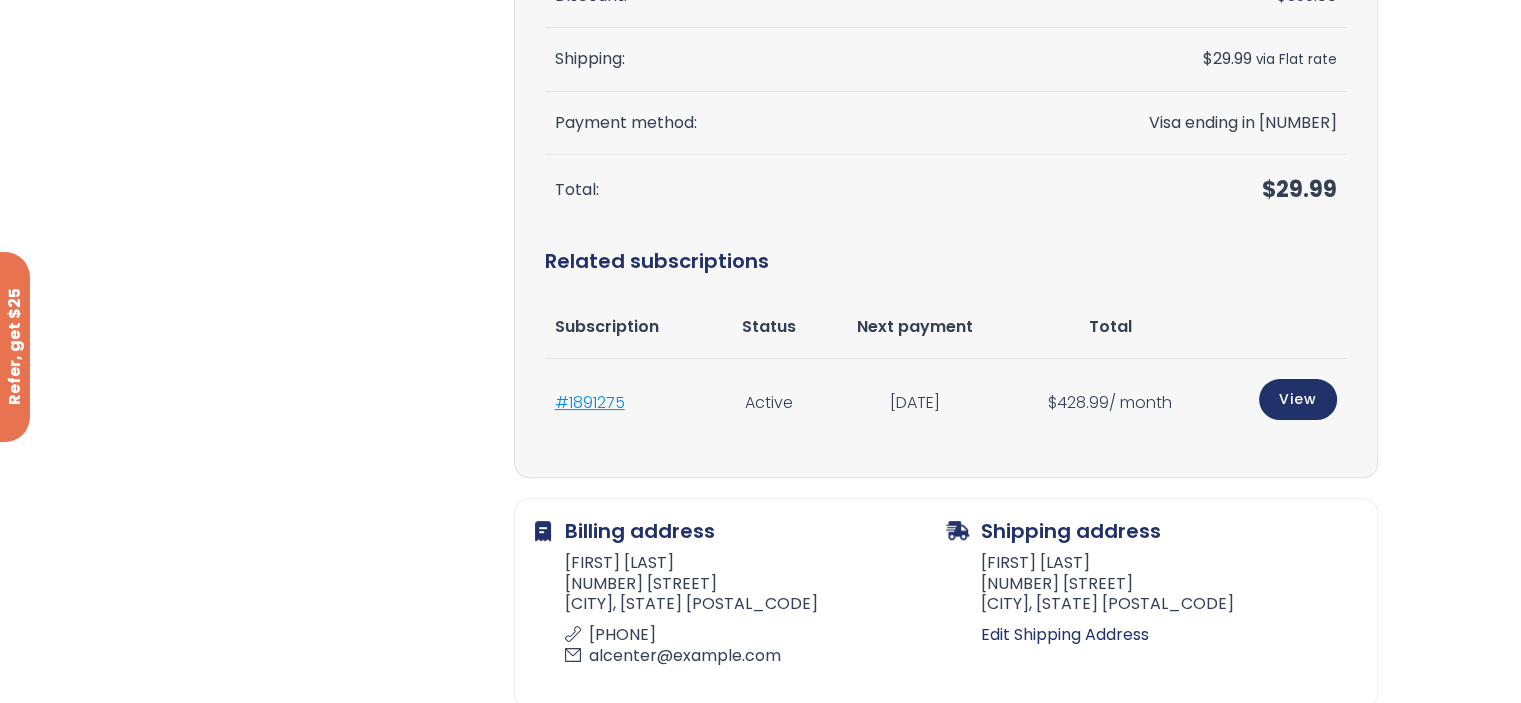 click on "#1891275" at bounding box center (590, 402) 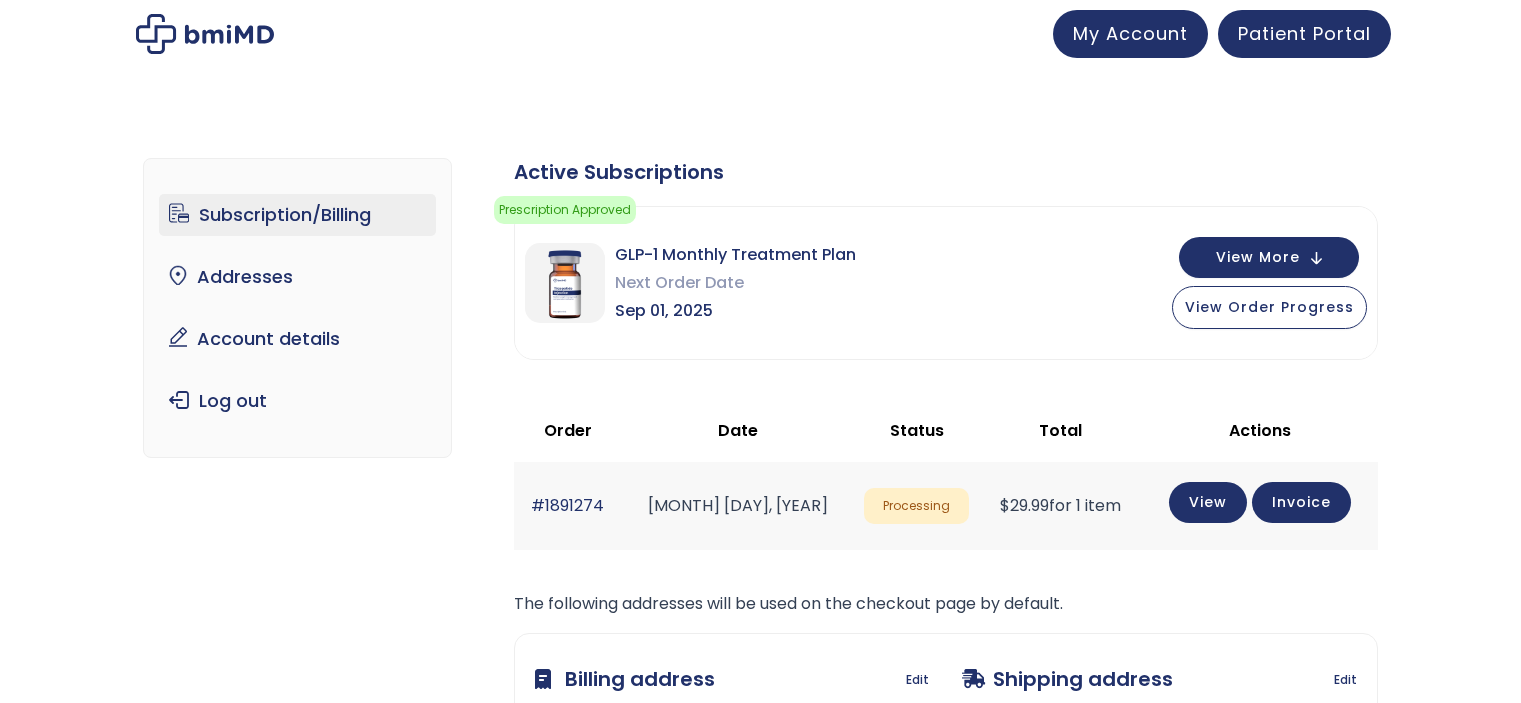 scroll, scrollTop: 0, scrollLeft: 0, axis: both 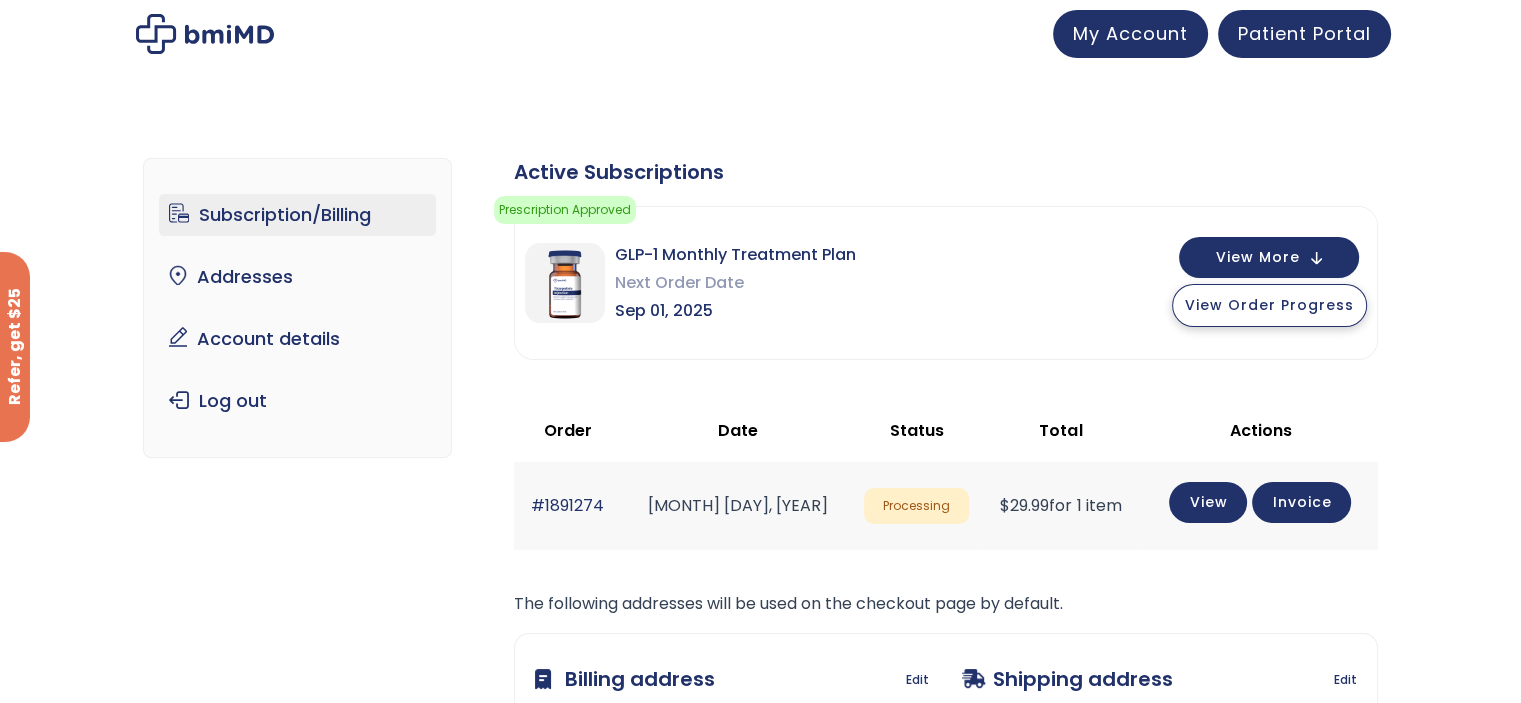 click on "View Order Progress" at bounding box center [1269, 305] 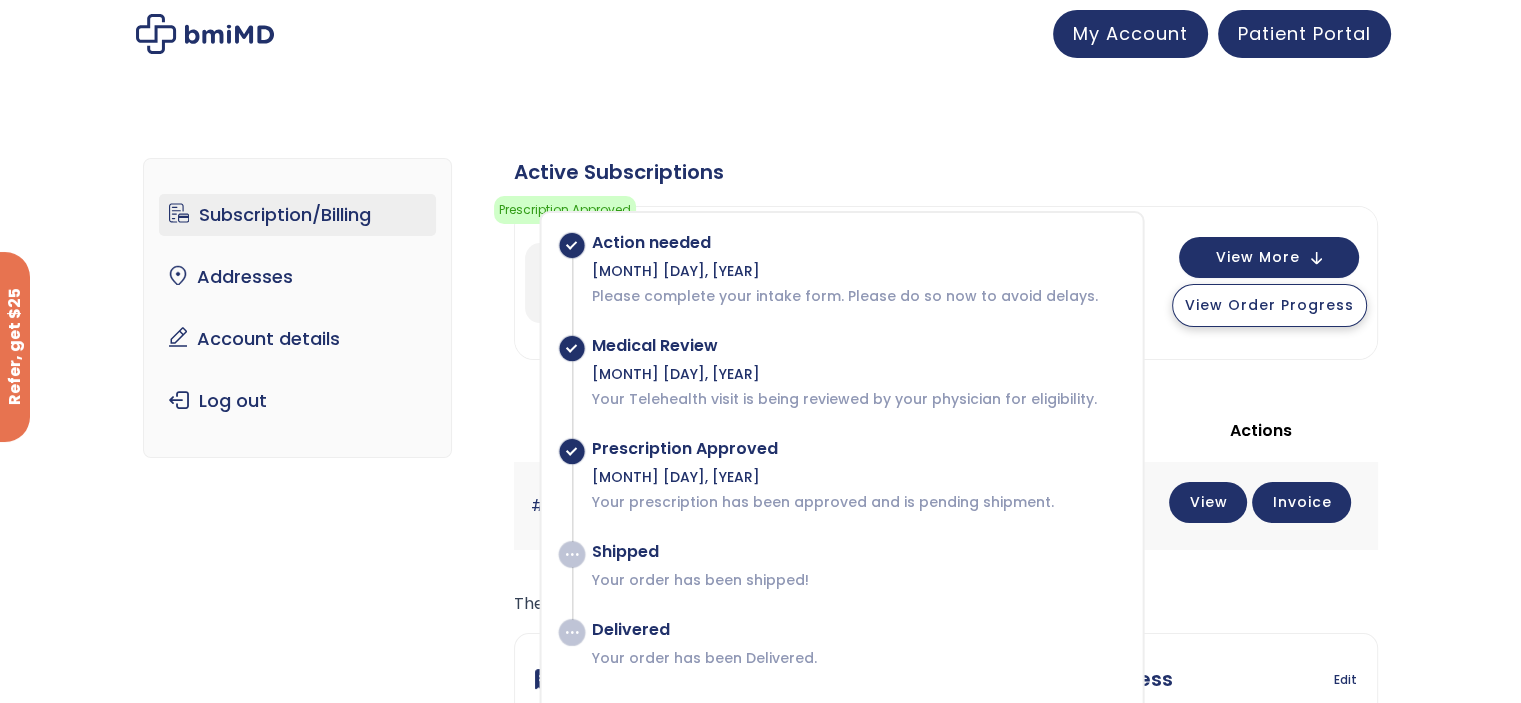 click on "View Order Progress" at bounding box center (1269, 305) 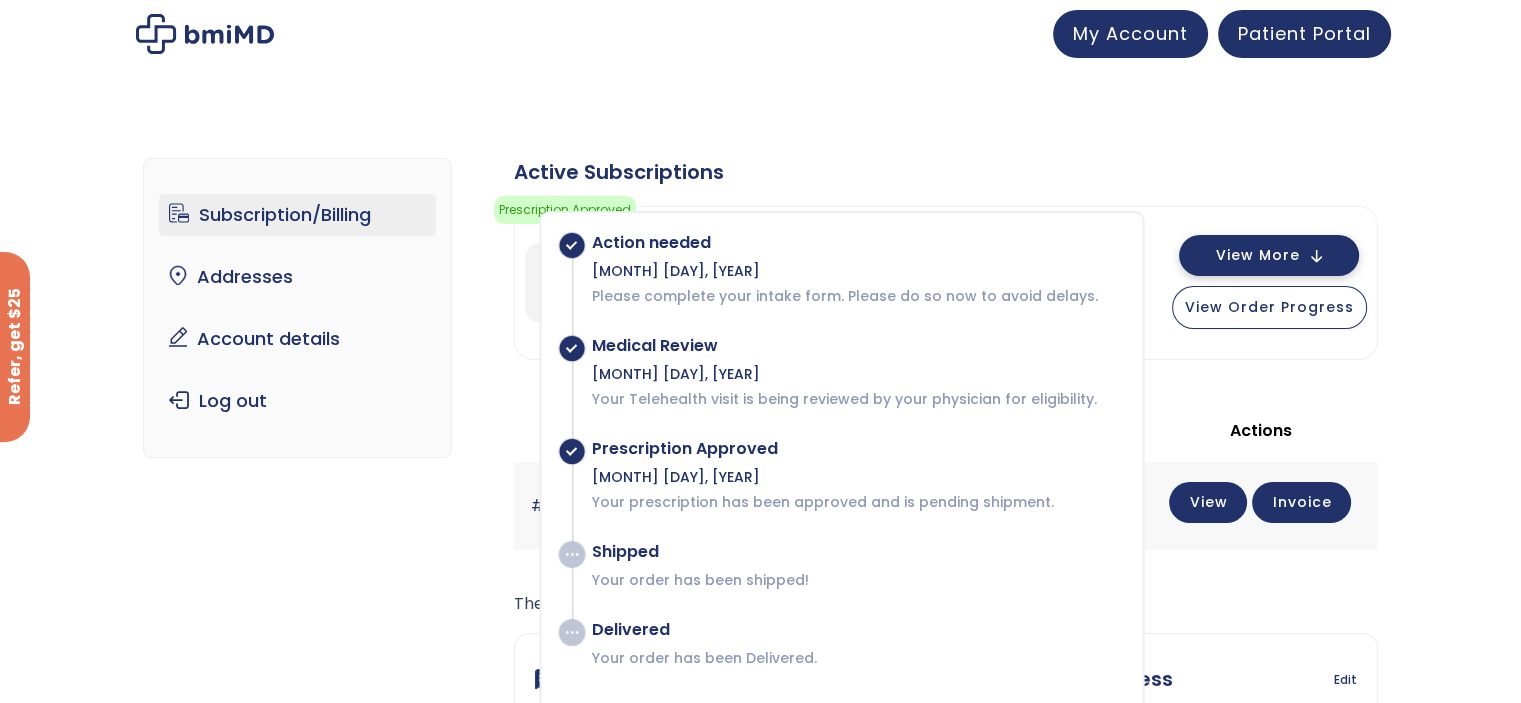 click on "View More" at bounding box center [1258, 255] 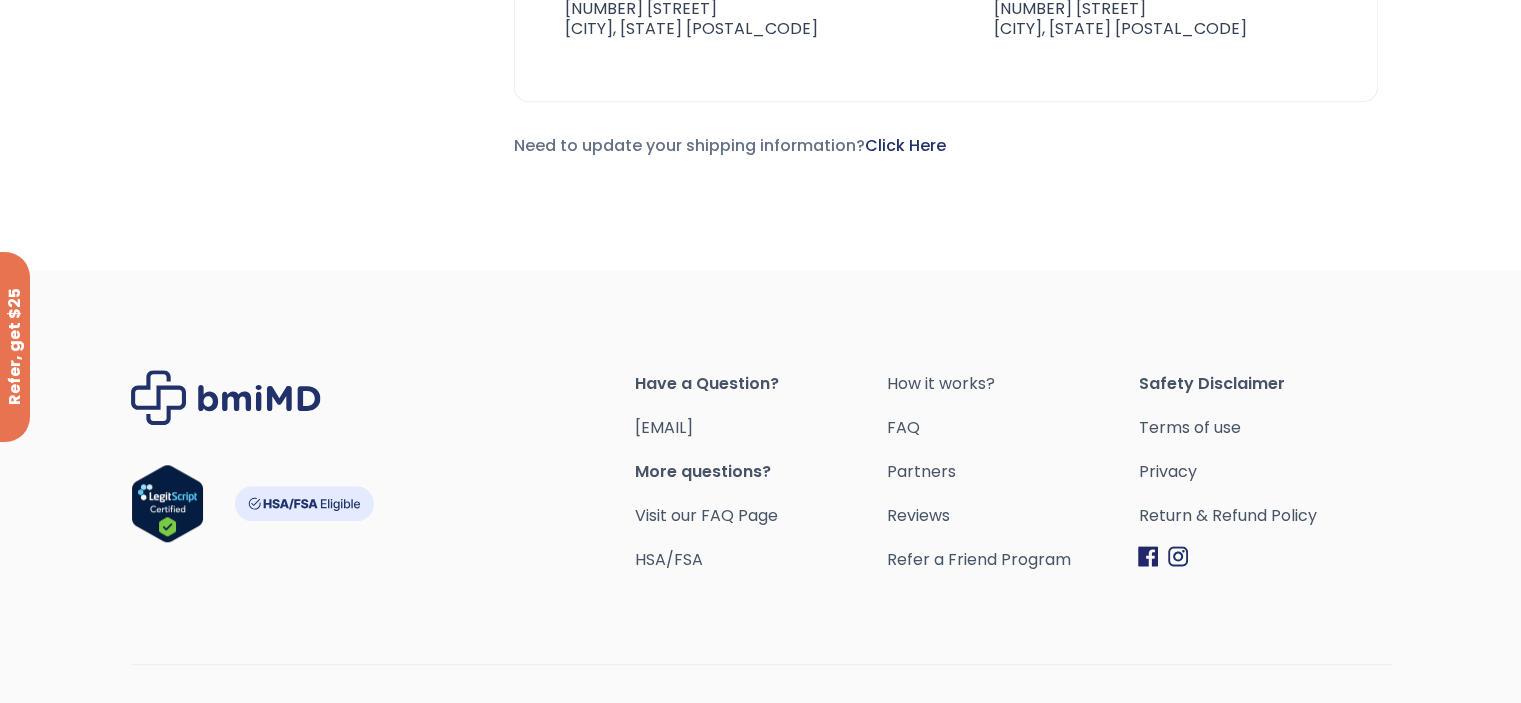 scroll, scrollTop: 1489, scrollLeft: 0, axis: vertical 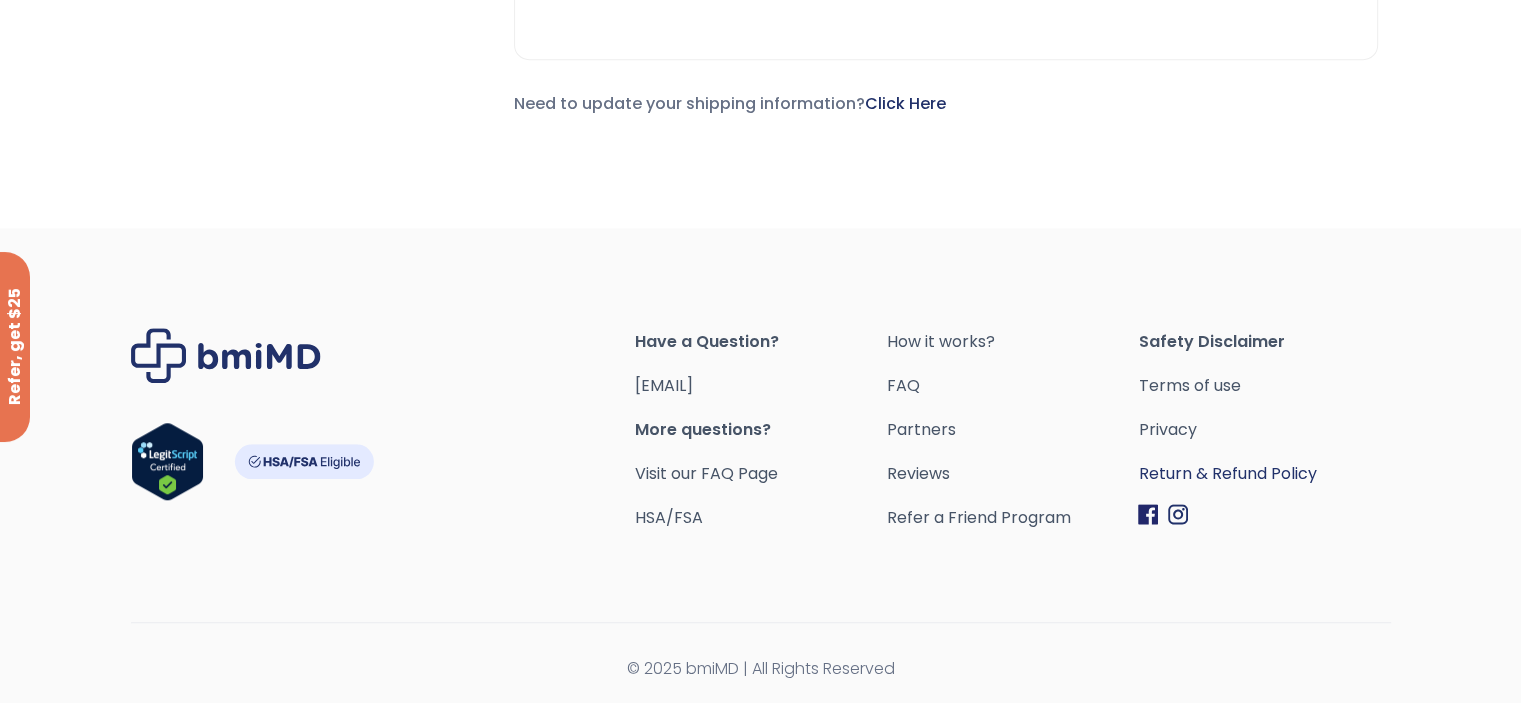 click on "Return & Refund Policy" at bounding box center (1264, 474) 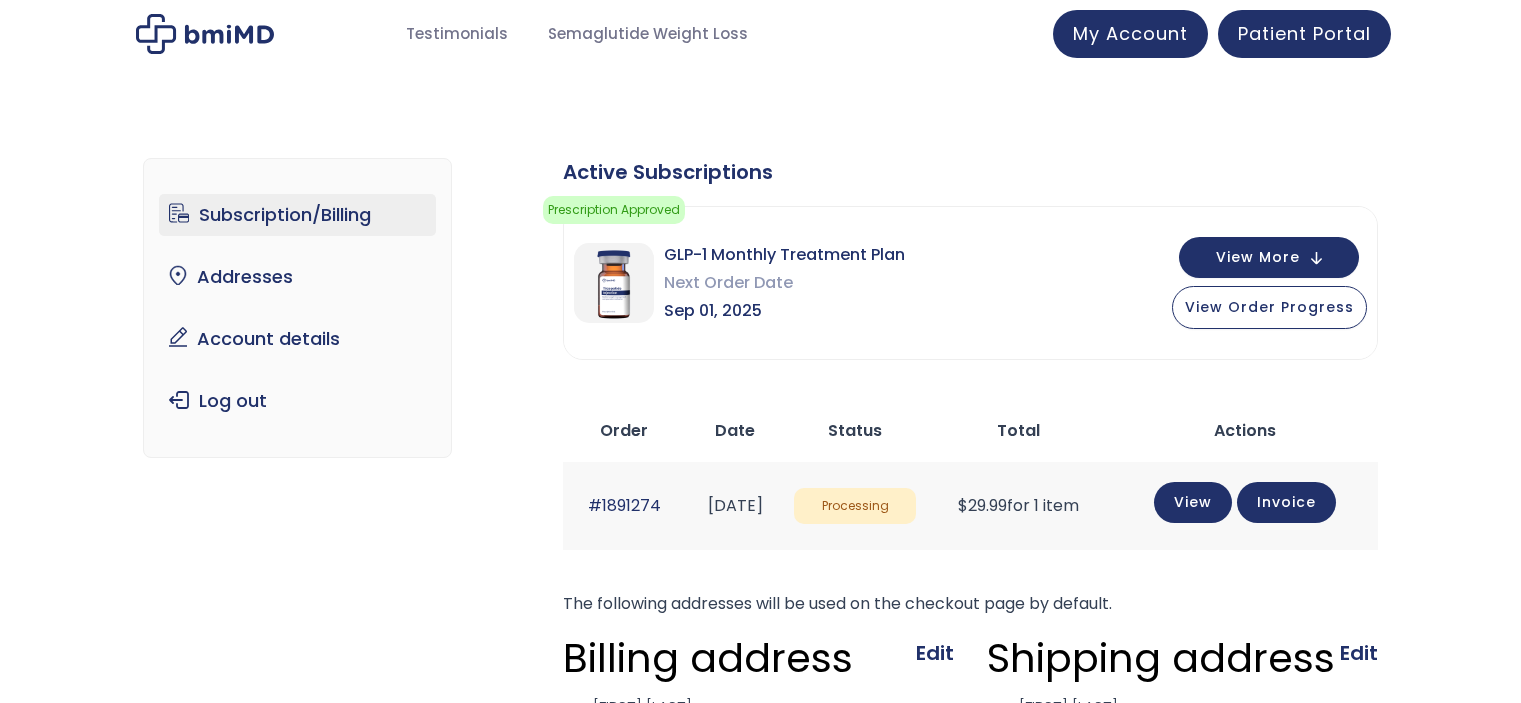 scroll, scrollTop: 0, scrollLeft: 0, axis: both 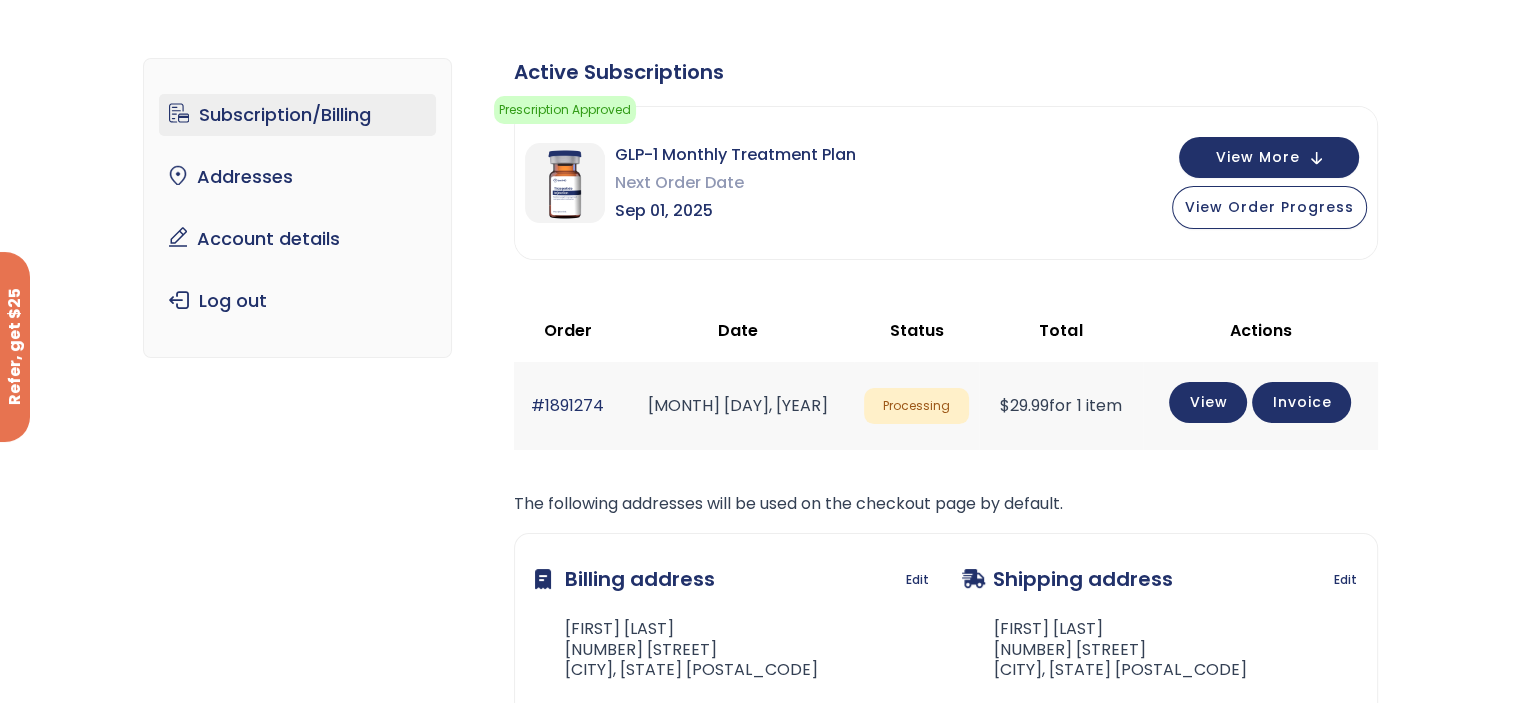 click on "Subscription/Billing
bmiRewards
Addresses
Account details
Submit a Review
Log out
Subscription/Billing
Form completed. Our records show that your latest intake/refill form was completed.
×
The following subscriptions need to update their payment methods:
Active Subscriptions
Prescription Approved
Your prescription has been approved and is pending shipment.
Action needed
$" at bounding box center [760, 444] 